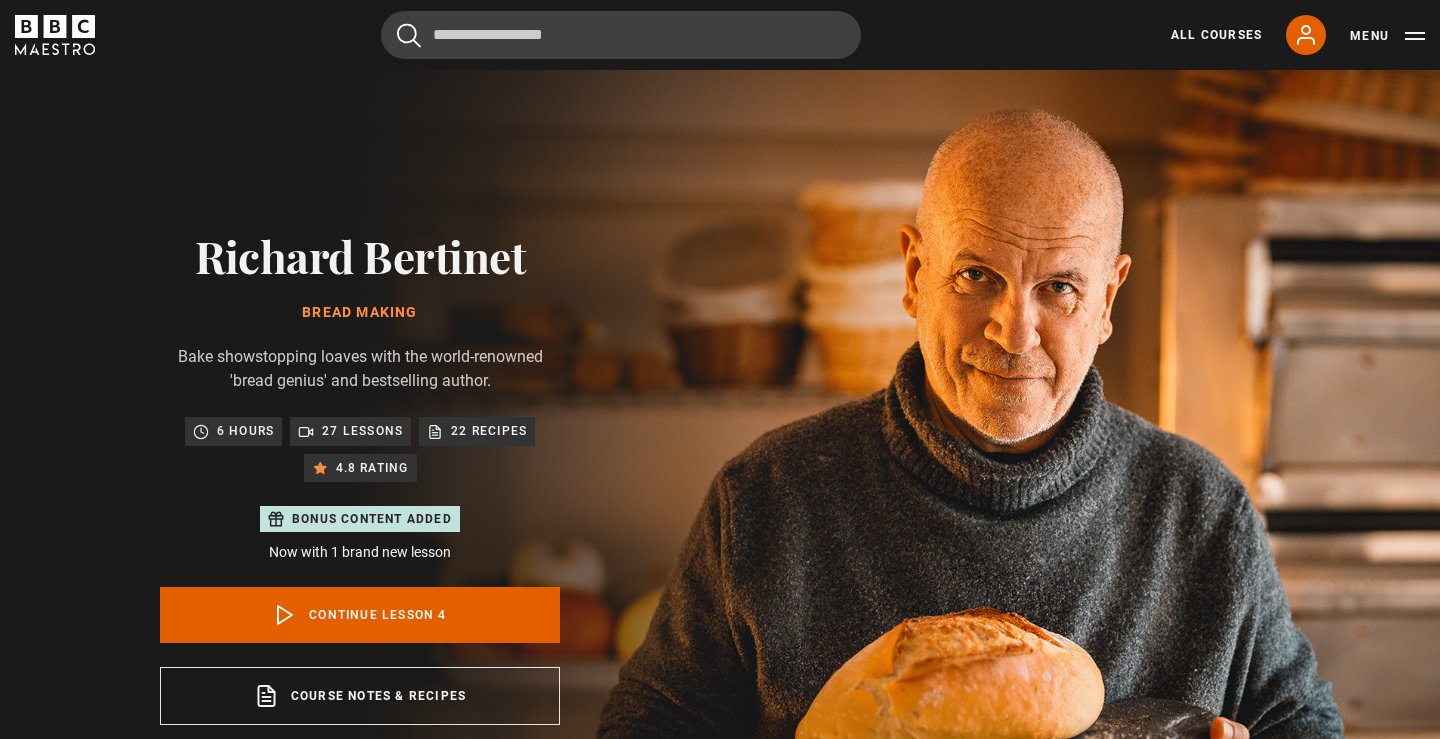 scroll, scrollTop: 883, scrollLeft: 0, axis: vertical 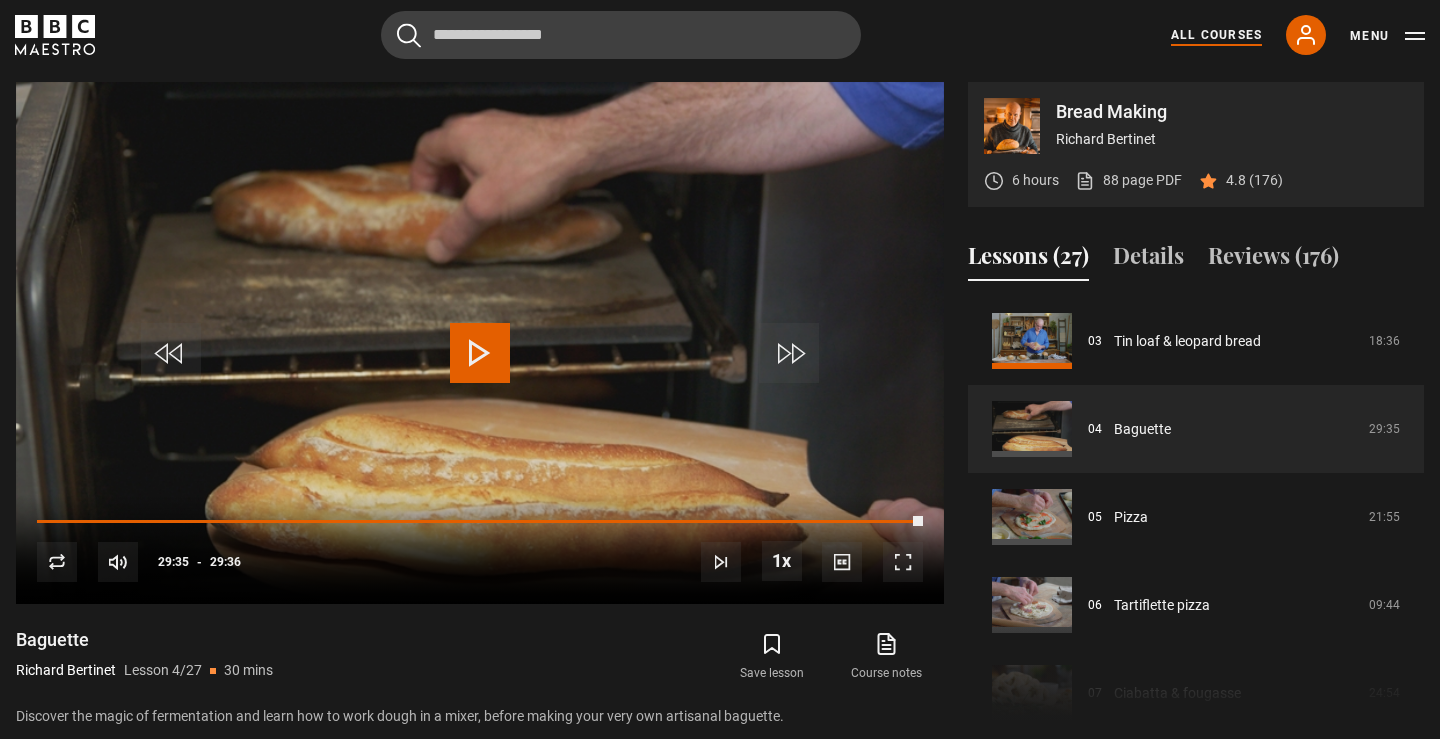 click on "All Courses" at bounding box center (1216, 35) 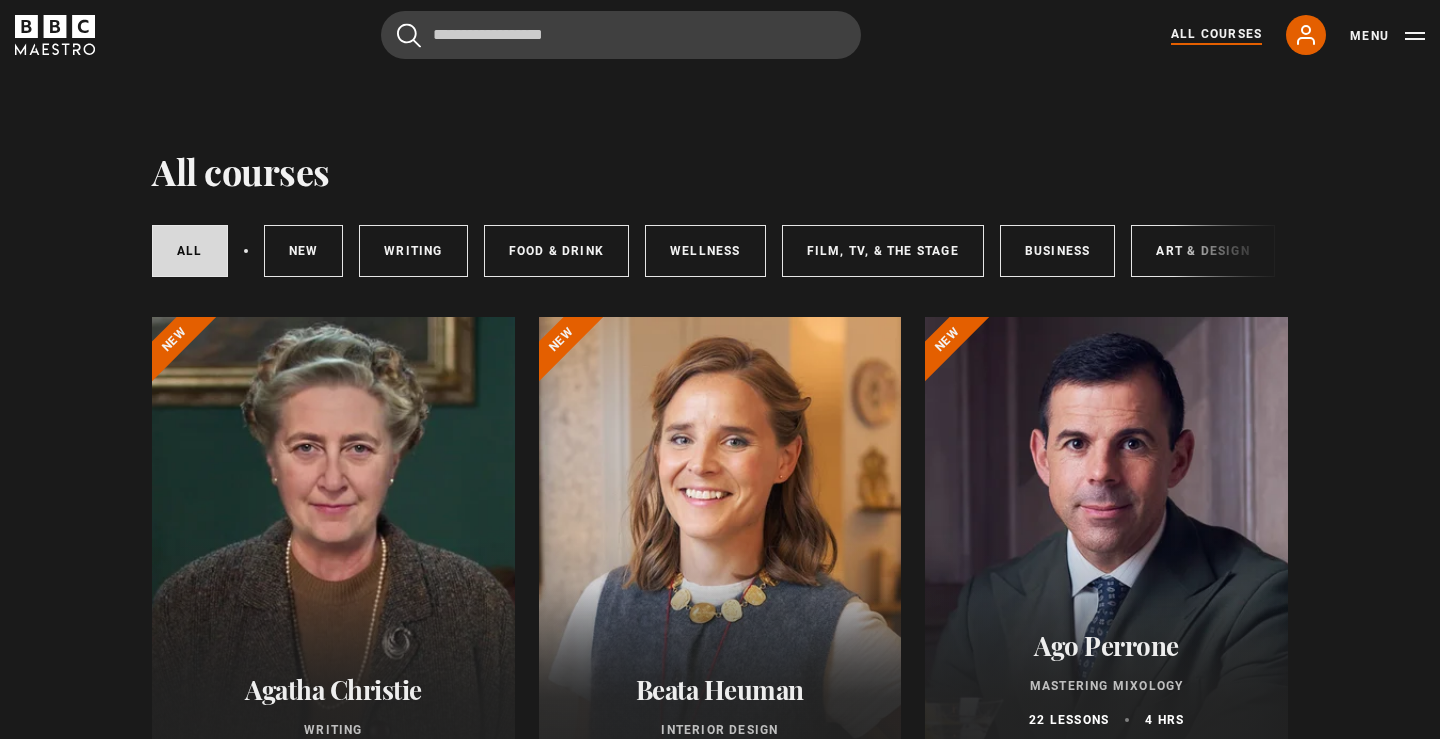 click on "All Courses" at bounding box center (1216, 35) 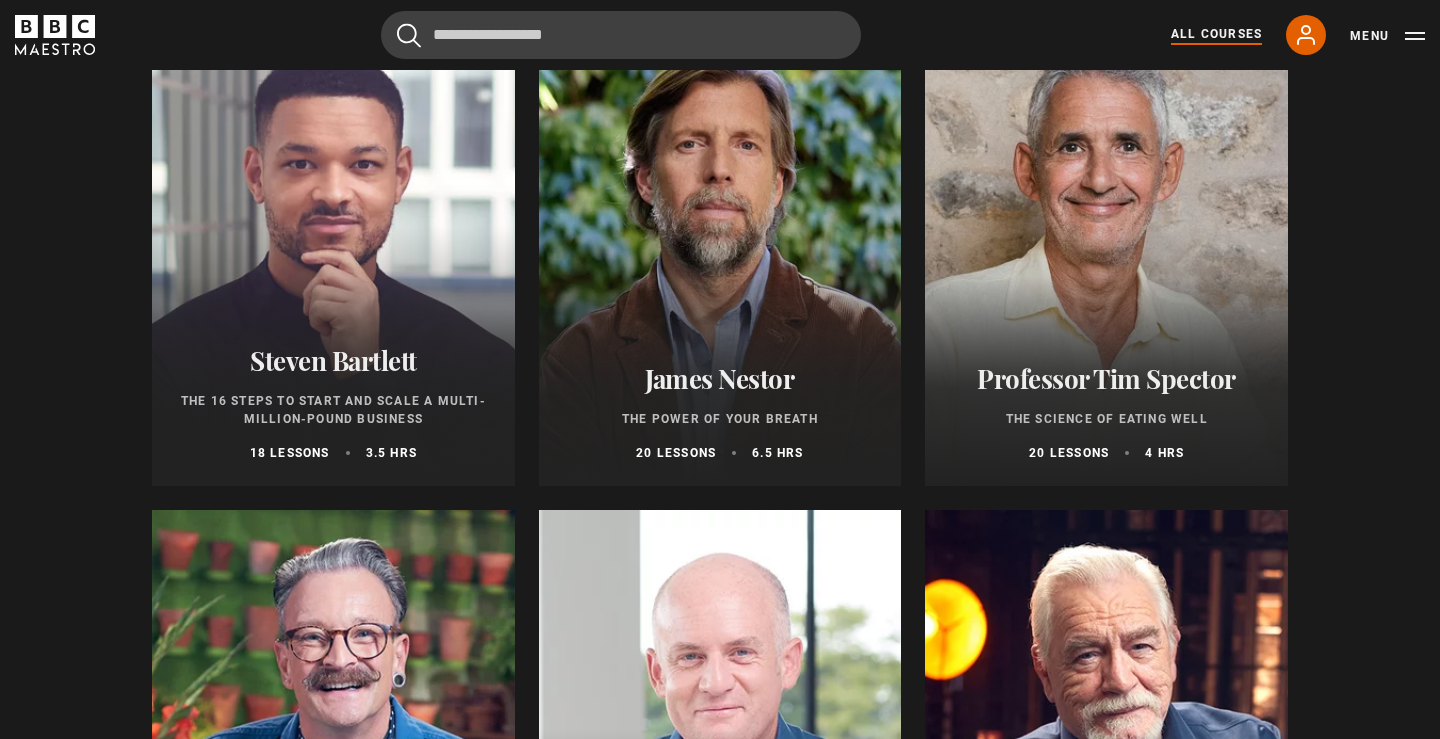 scroll, scrollTop: 2327, scrollLeft: 0, axis: vertical 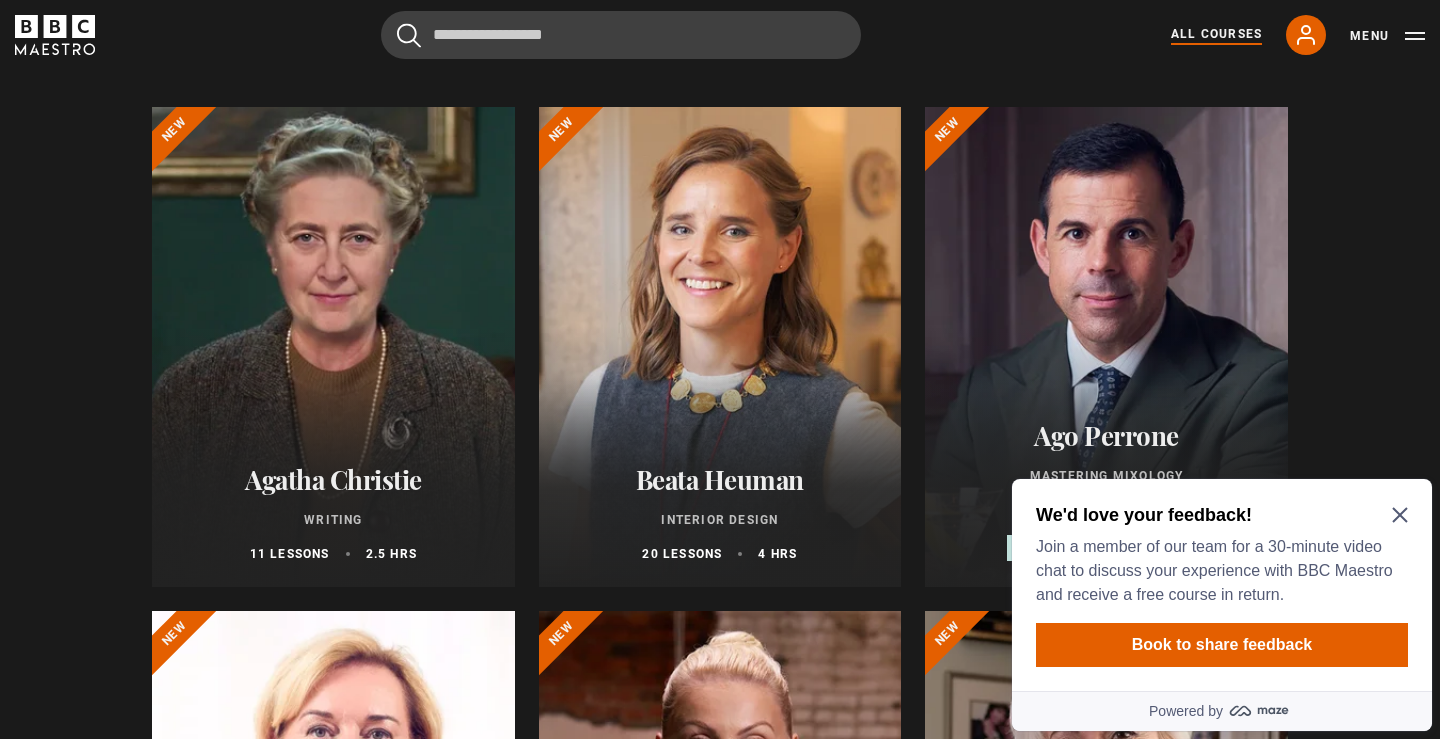 click 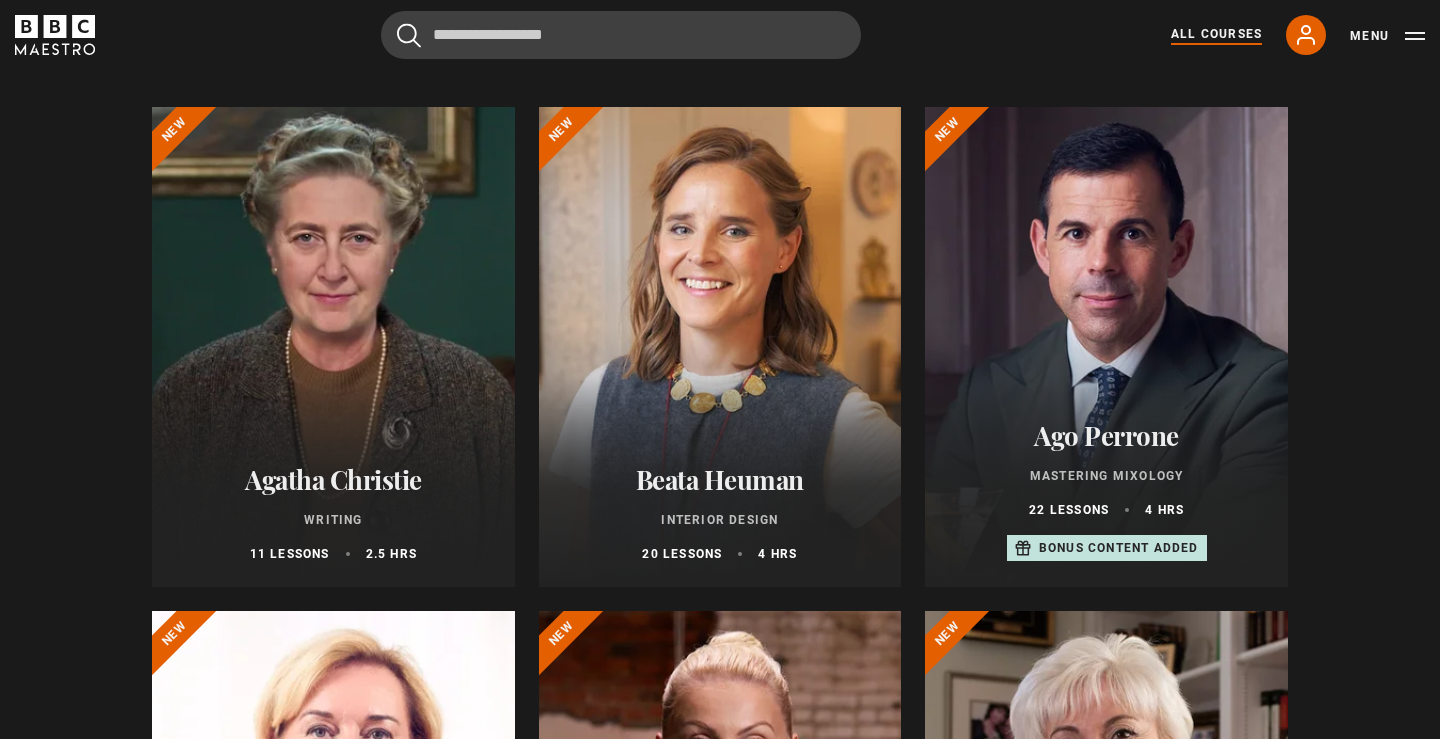 click at bounding box center (333, 347) 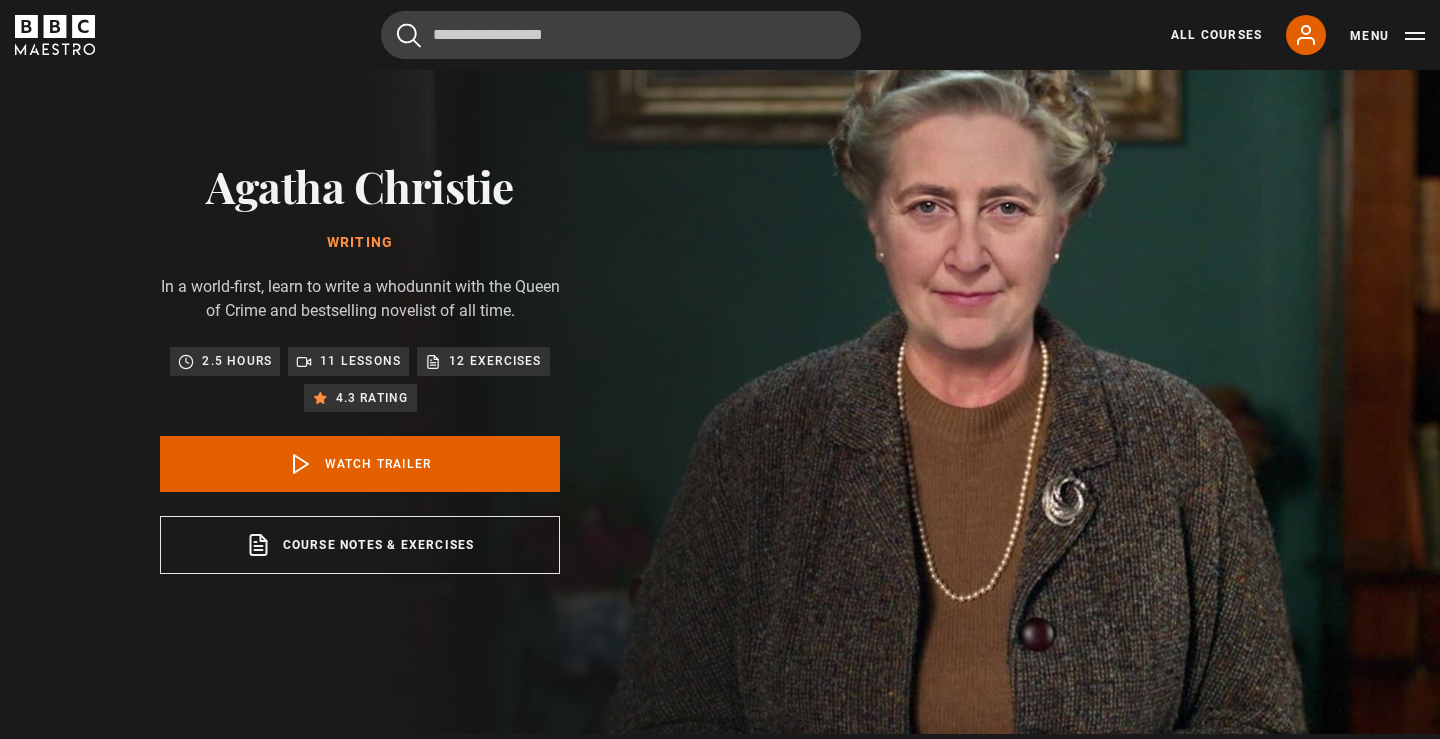 scroll, scrollTop: 70, scrollLeft: 0, axis: vertical 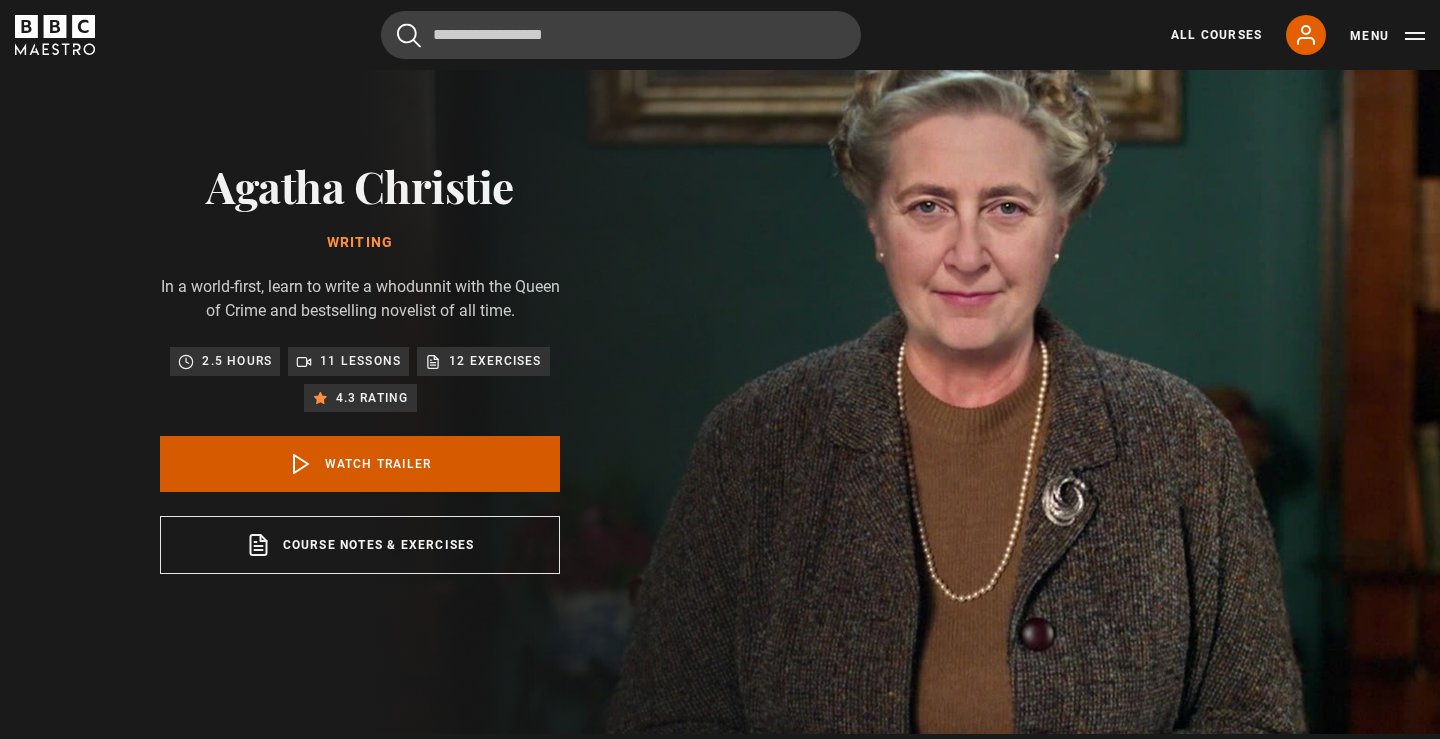 click on "Watch Trailer" at bounding box center [360, 464] 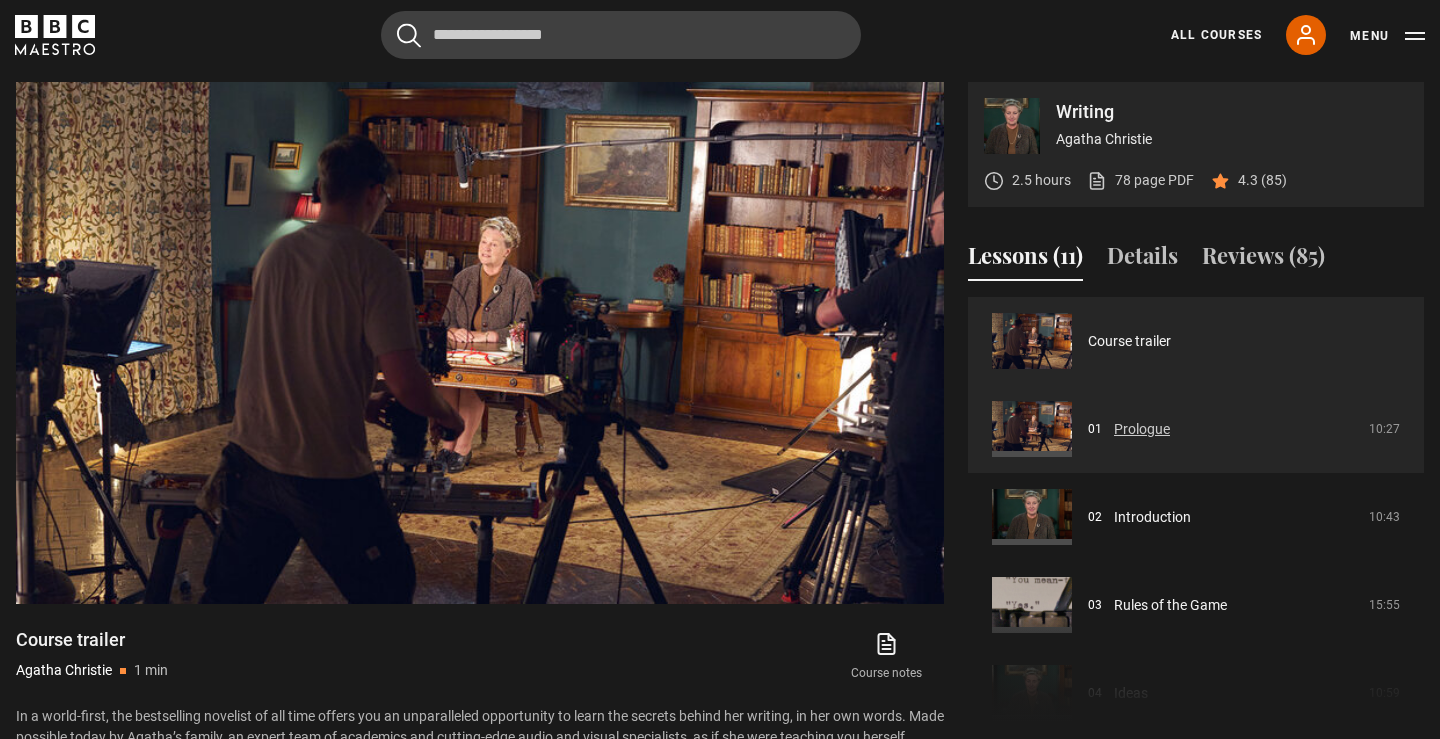 click on "Prologue" at bounding box center (1142, 429) 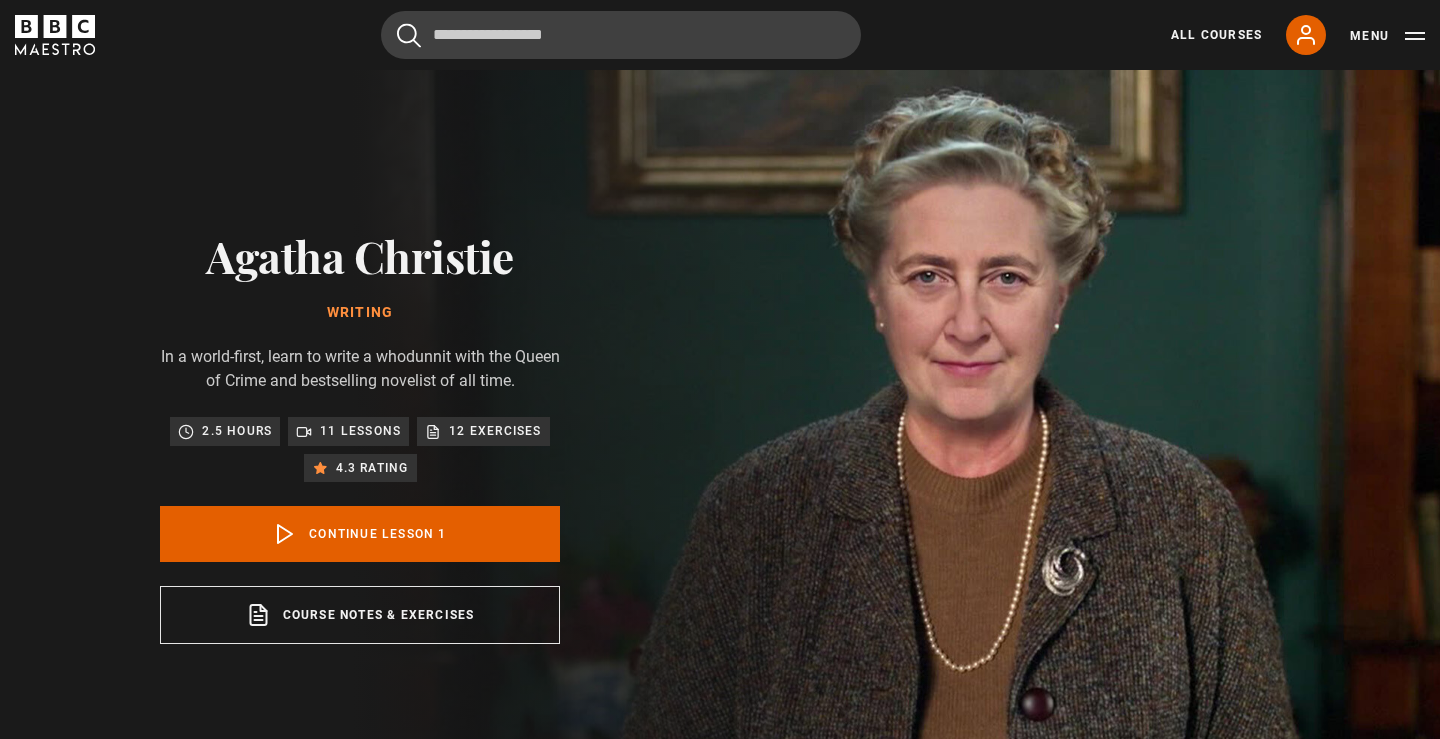 click on "Play Lesson Prologue" at bounding box center [480, 1145] 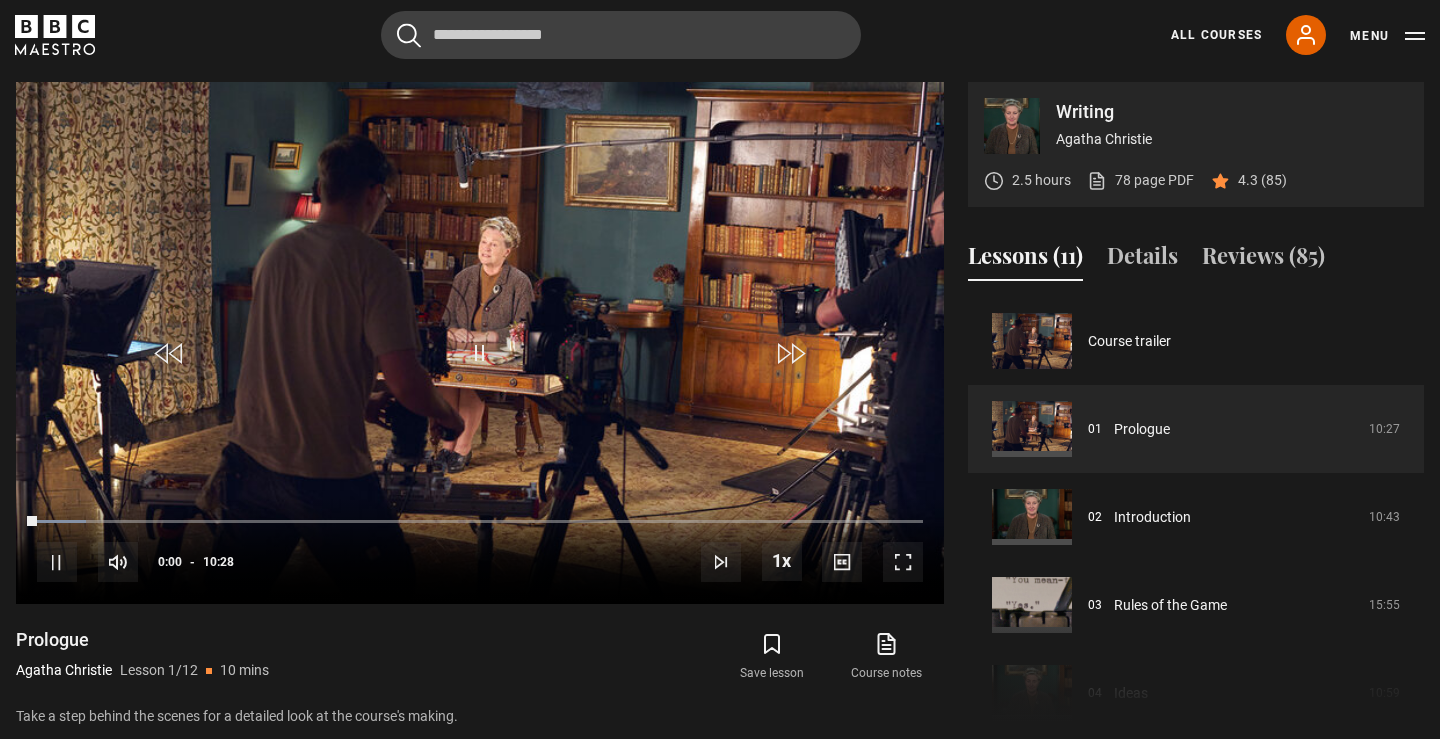scroll, scrollTop: 802, scrollLeft: 0, axis: vertical 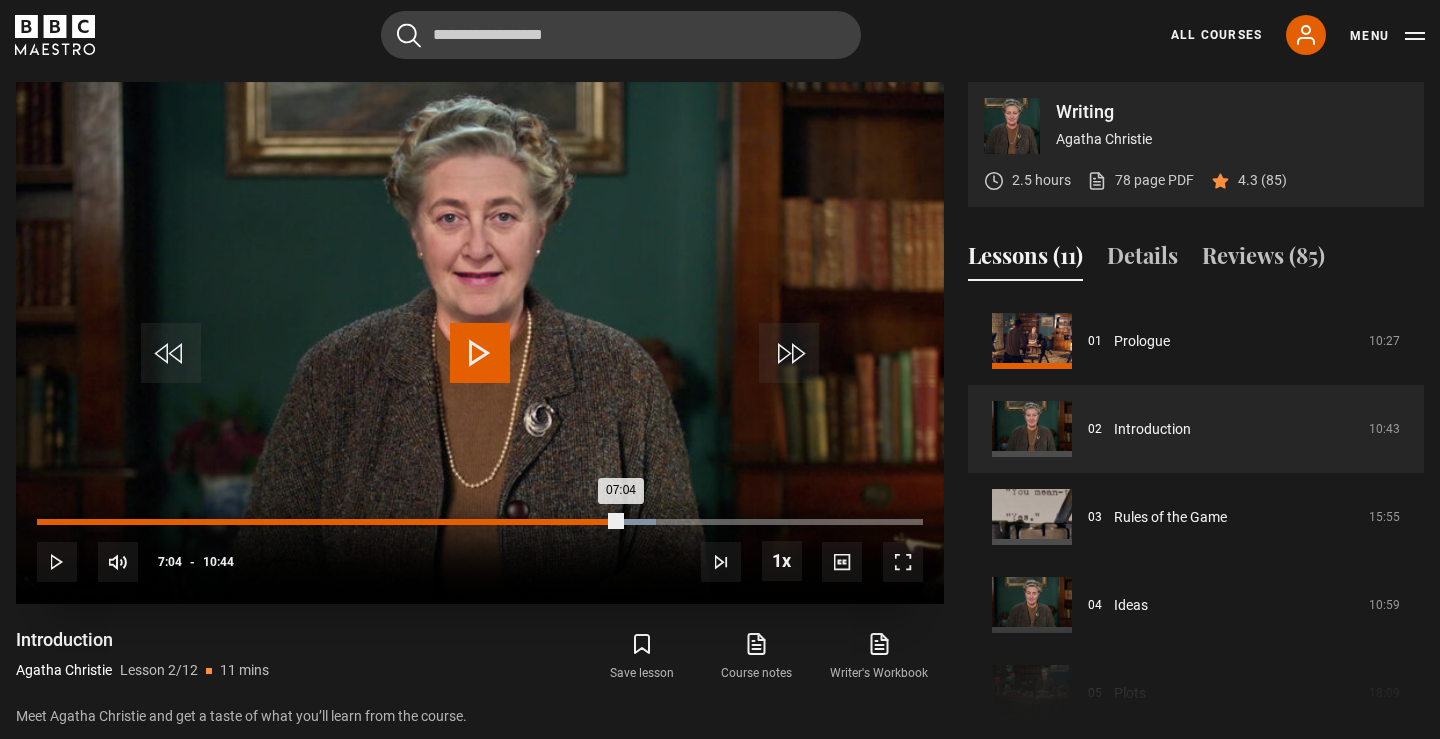 click on "Loaded :  69.86% 07:04 07:04" at bounding box center [480, 522] 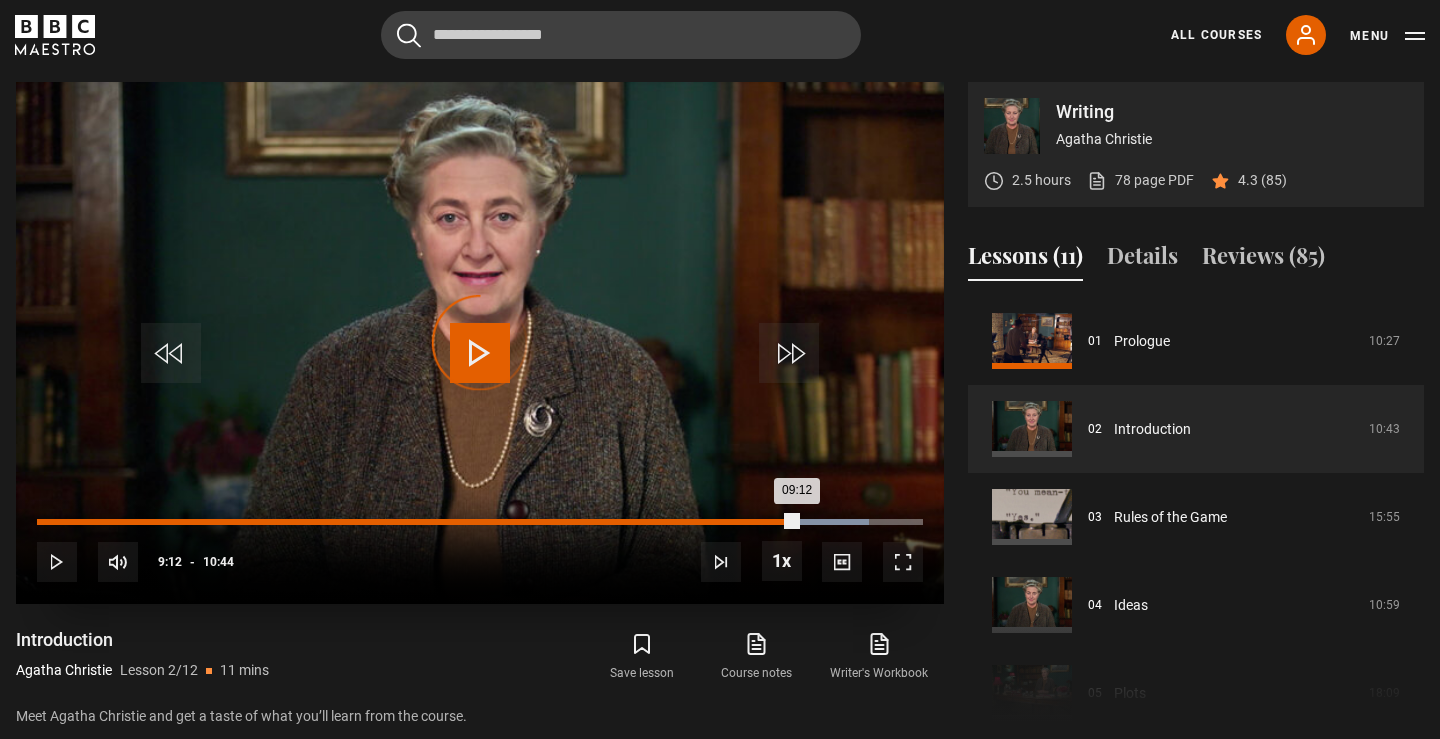 click on "Loaded :  93.93% 09:12 09:12" at bounding box center (480, 522) 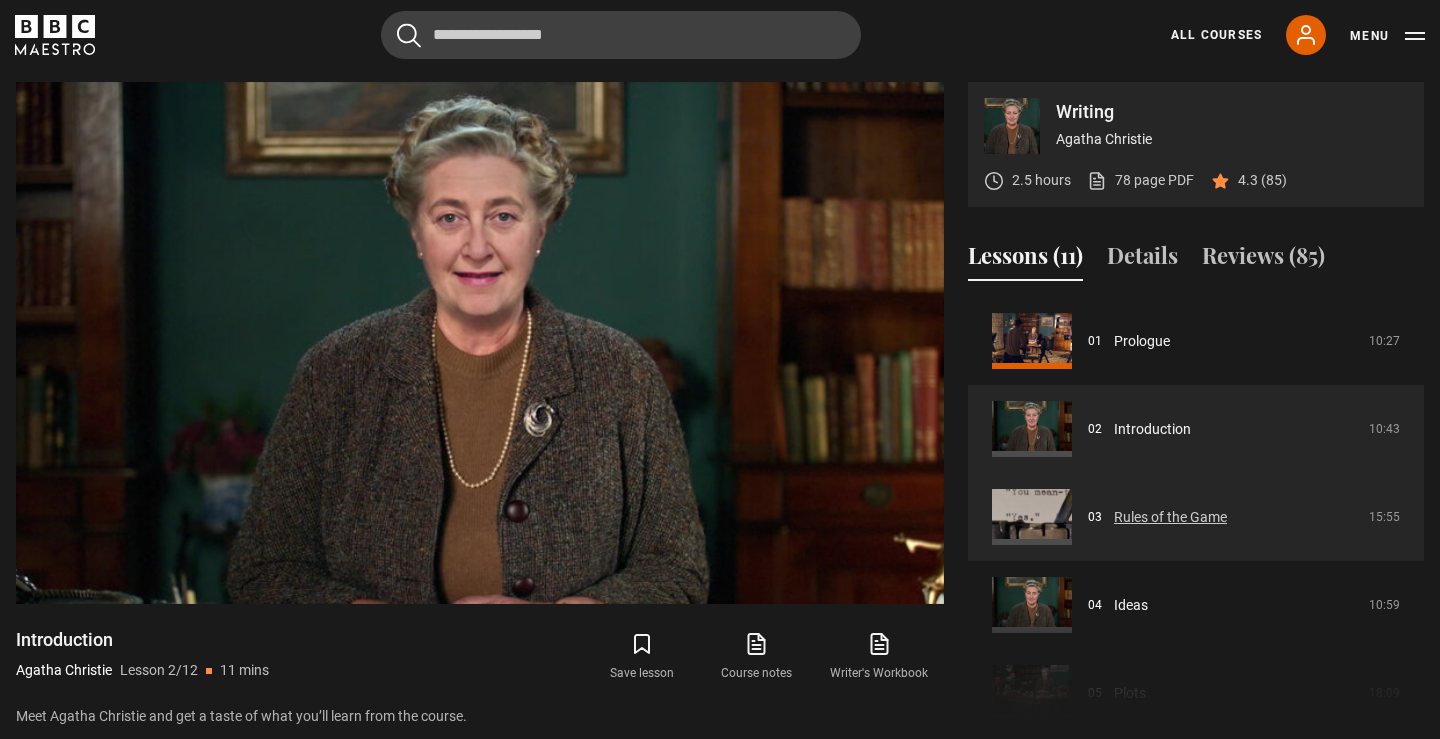 click on "Rules of the Game" at bounding box center (1170, 517) 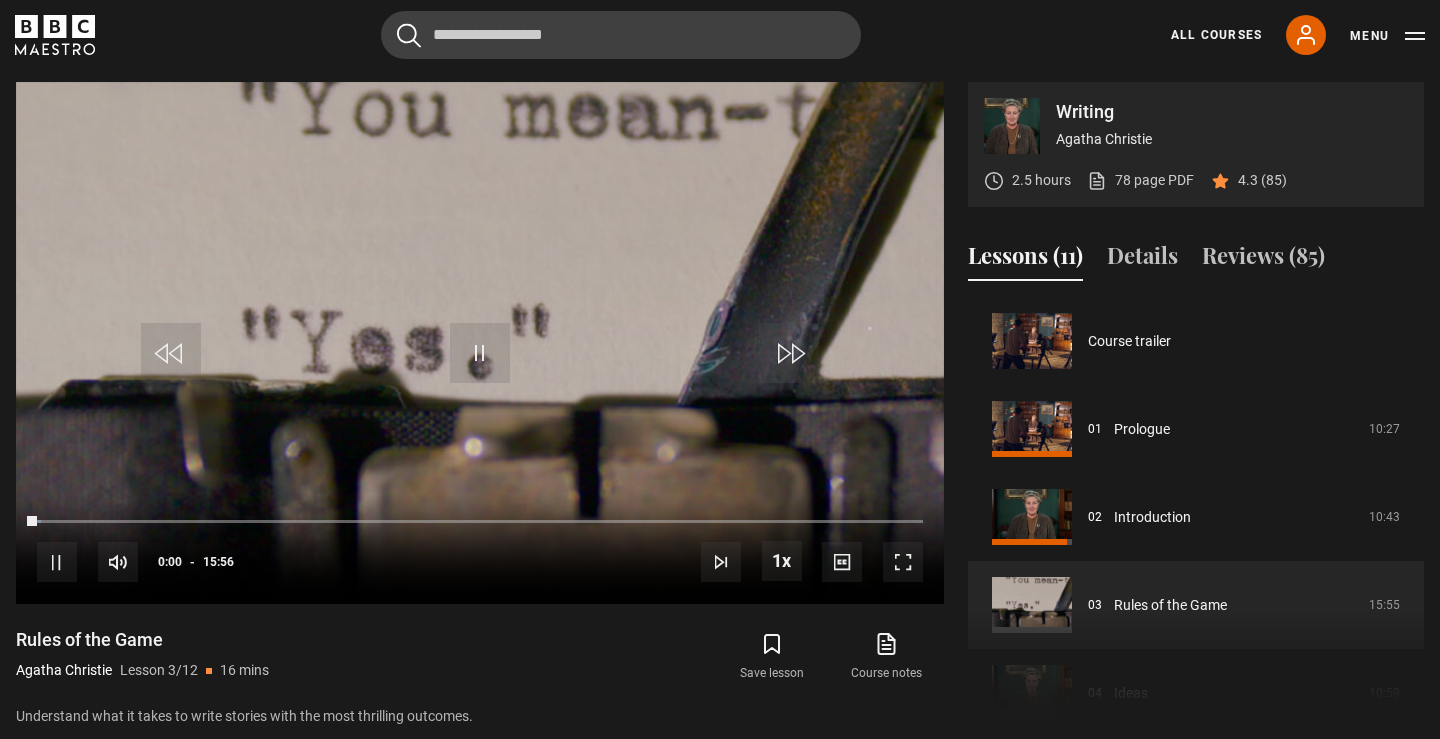 scroll, scrollTop: 802, scrollLeft: 0, axis: vertical 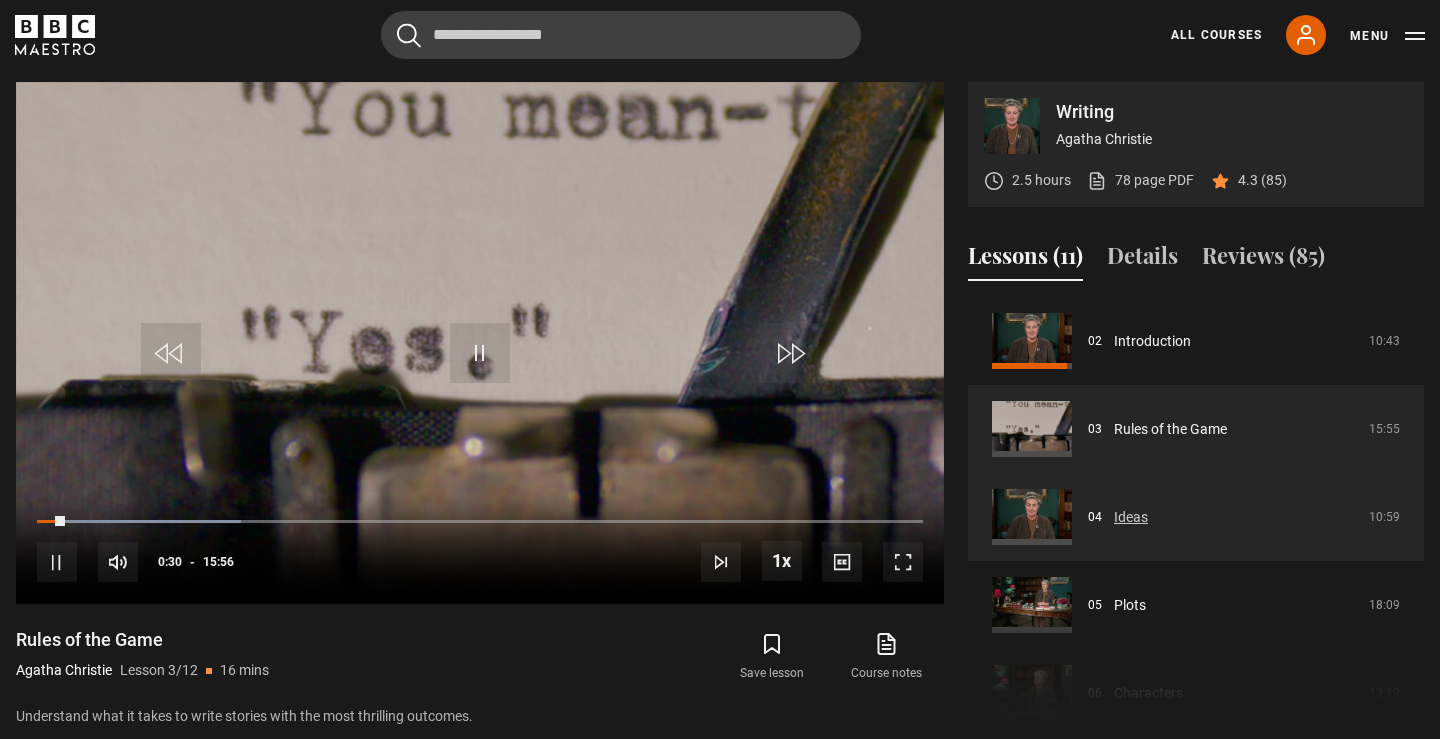 click on "Ideas" at bounding box center (1131, 517) 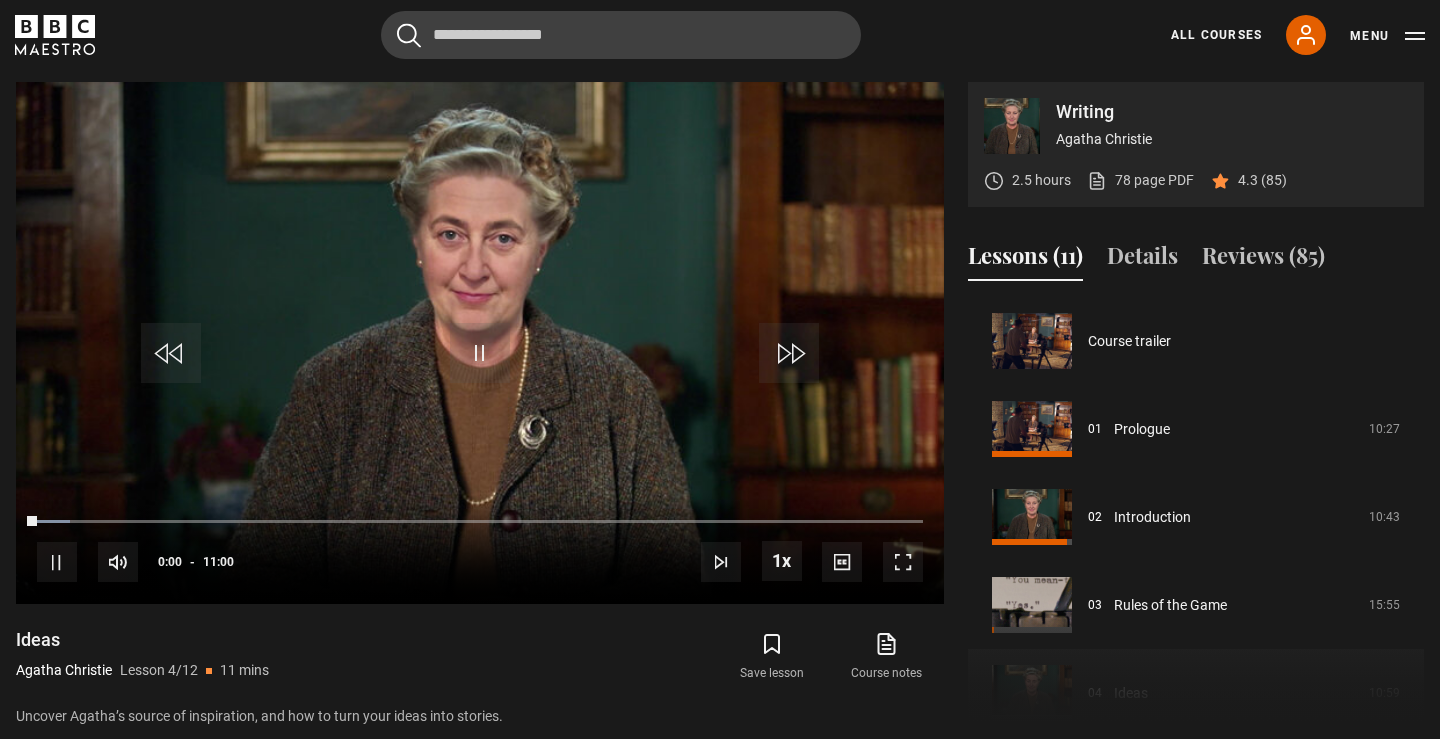 scroll, scrollTop: 802, scrollLeft: 0, axis: vertical 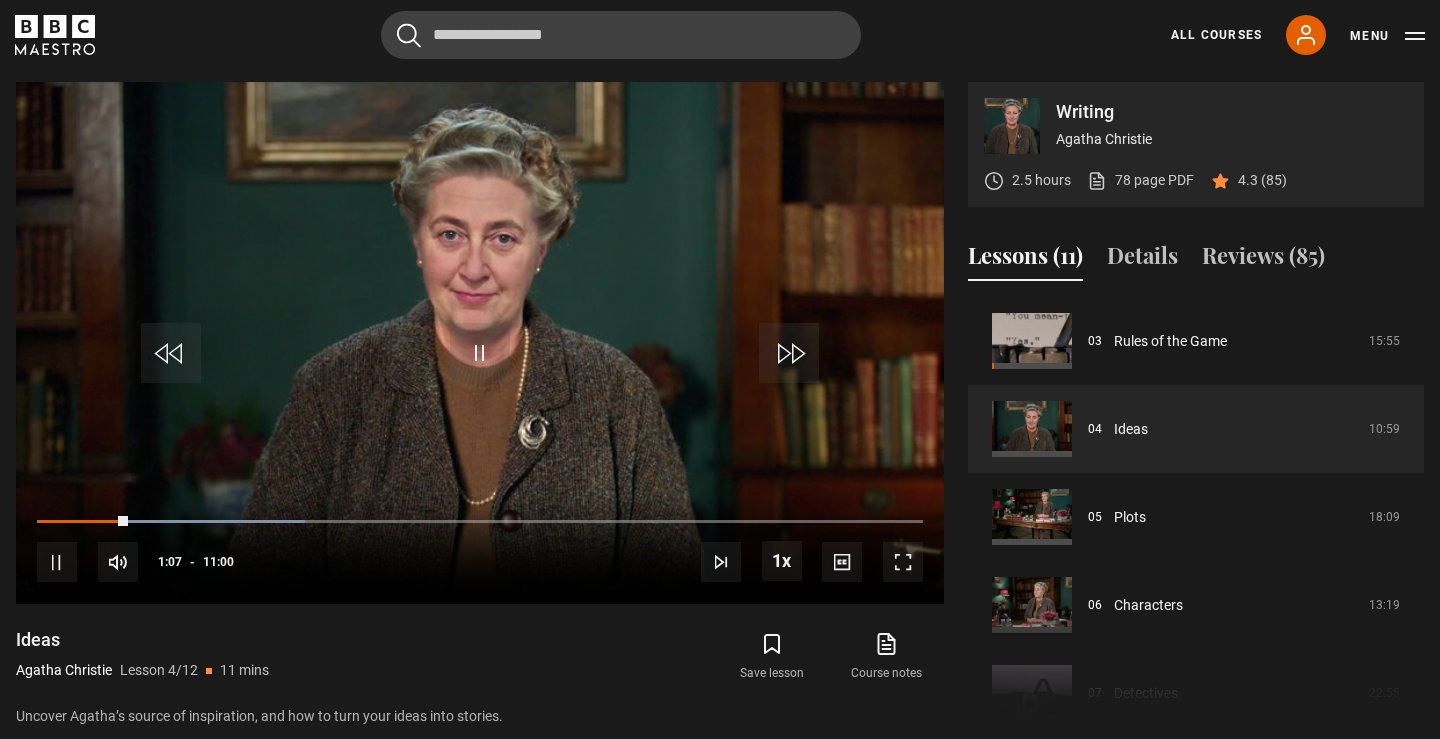 click on "Writing
[AUTHOR]
2.5 hours
78 page PDF
(opens in new tab)
4.3 (85)
Video Player is loading. Play Lesson Ideas 10s Skip Back 10 seconds Pause 10s Skip Forward 10 seconds Loaded :  30.26% 01:07 Pause Mute Current Time  1:07 - Duration  11:00
[AUTHOR]
Lesson 4
Ideas
1x Playback Rate 2x 1.5x 1x , selected 0.5x Captions captions off , selected English  Captions This is a modal window." at bounding box center [720, 405] 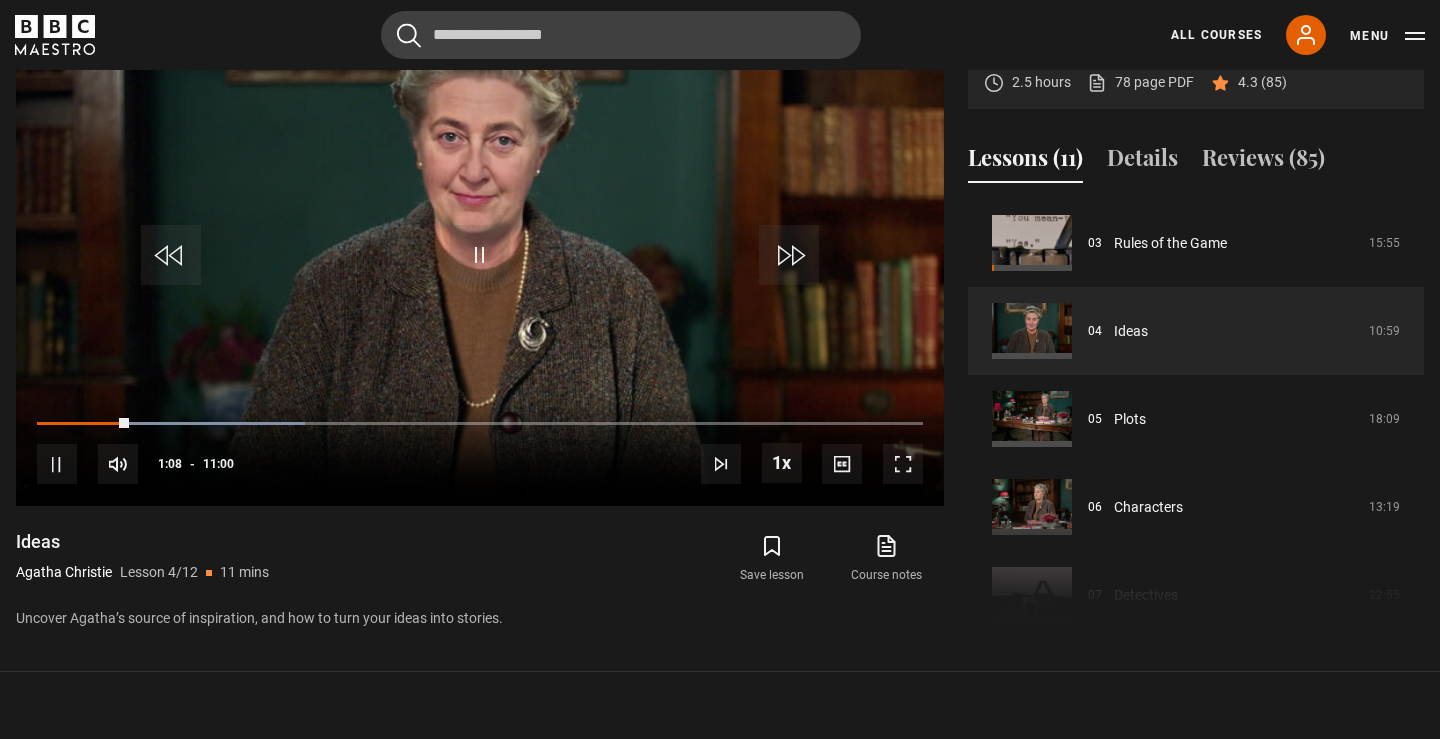 scroll, scrollTop: 910, scrollLeft: 0, axis: vertical 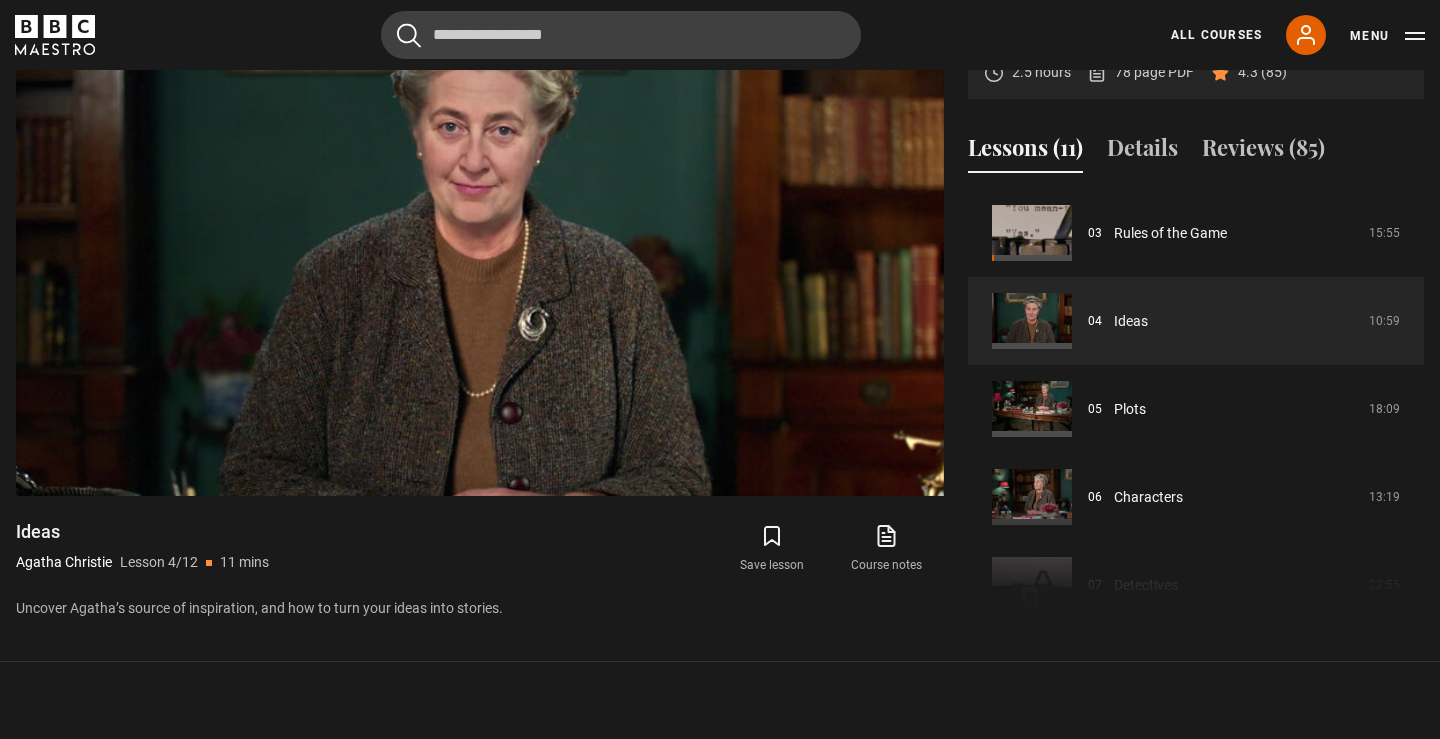 click on "Course trailer
01
Prologue
10:27
02
Introduction
10:43
03
Rules of the Game
15:55
04
Ideas
10:59
05
Plots
18:09
06
Characters
13:19" at bounding box center (1196, 405) 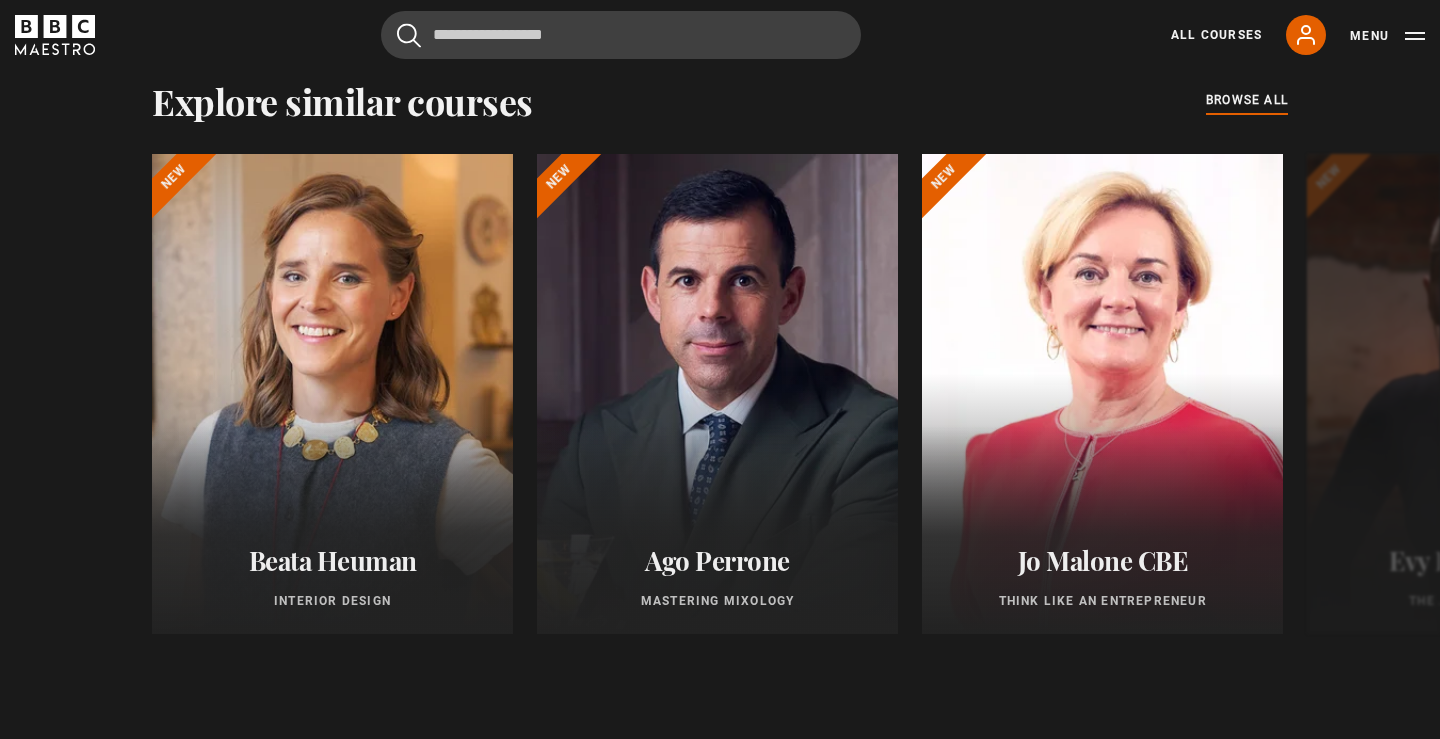 scroll, scrollTop: 1574, scrollLeft: 0, axis: vertical 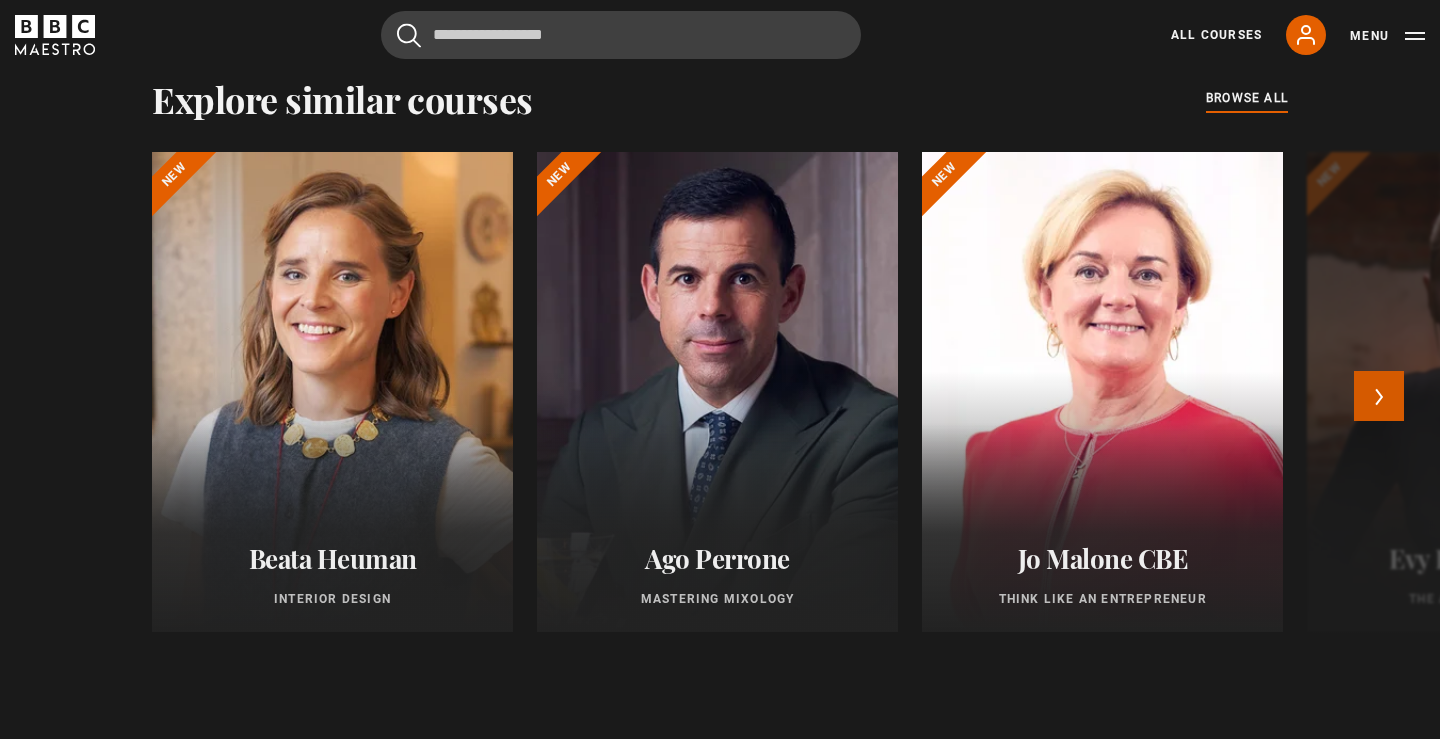 click on "Next" at bounding box center (1379, 396) 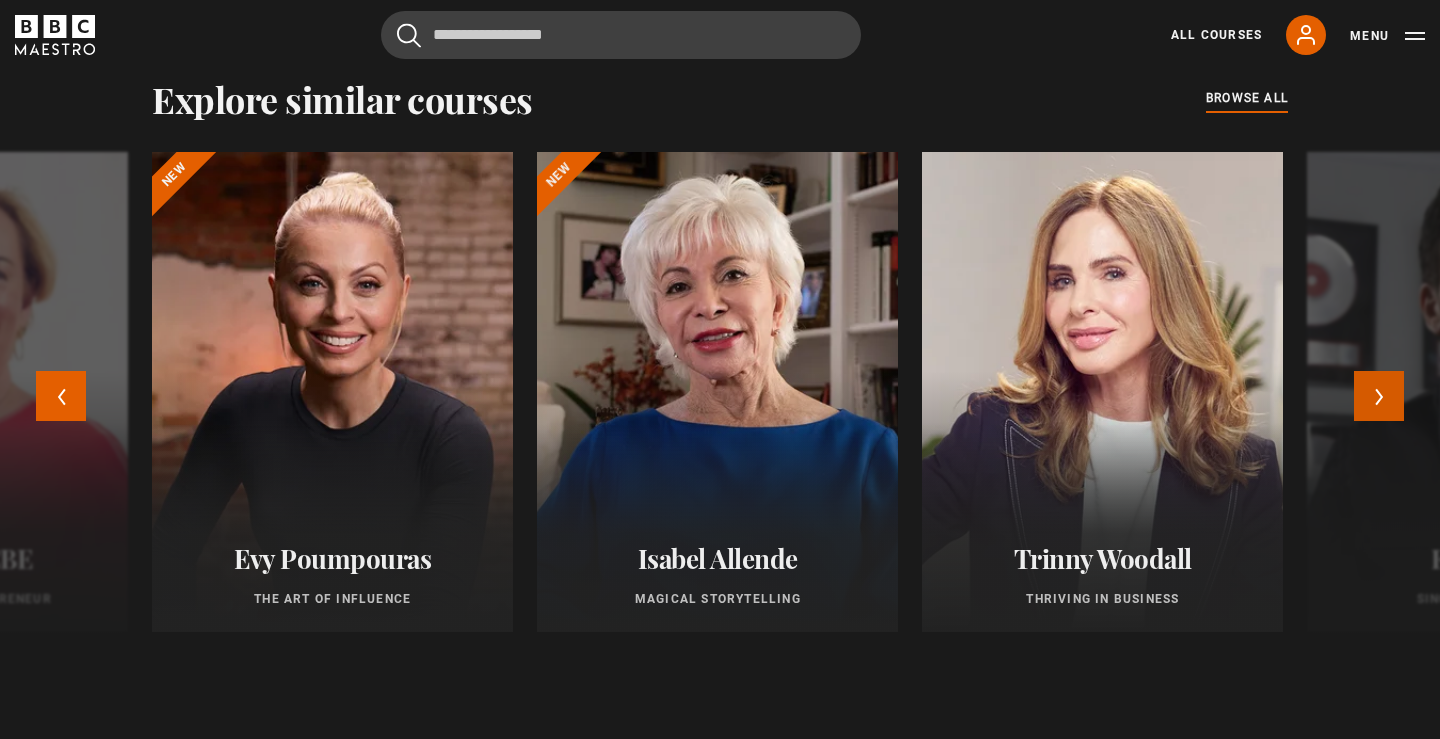 click on "Next" at bounding box center (1379, 396) 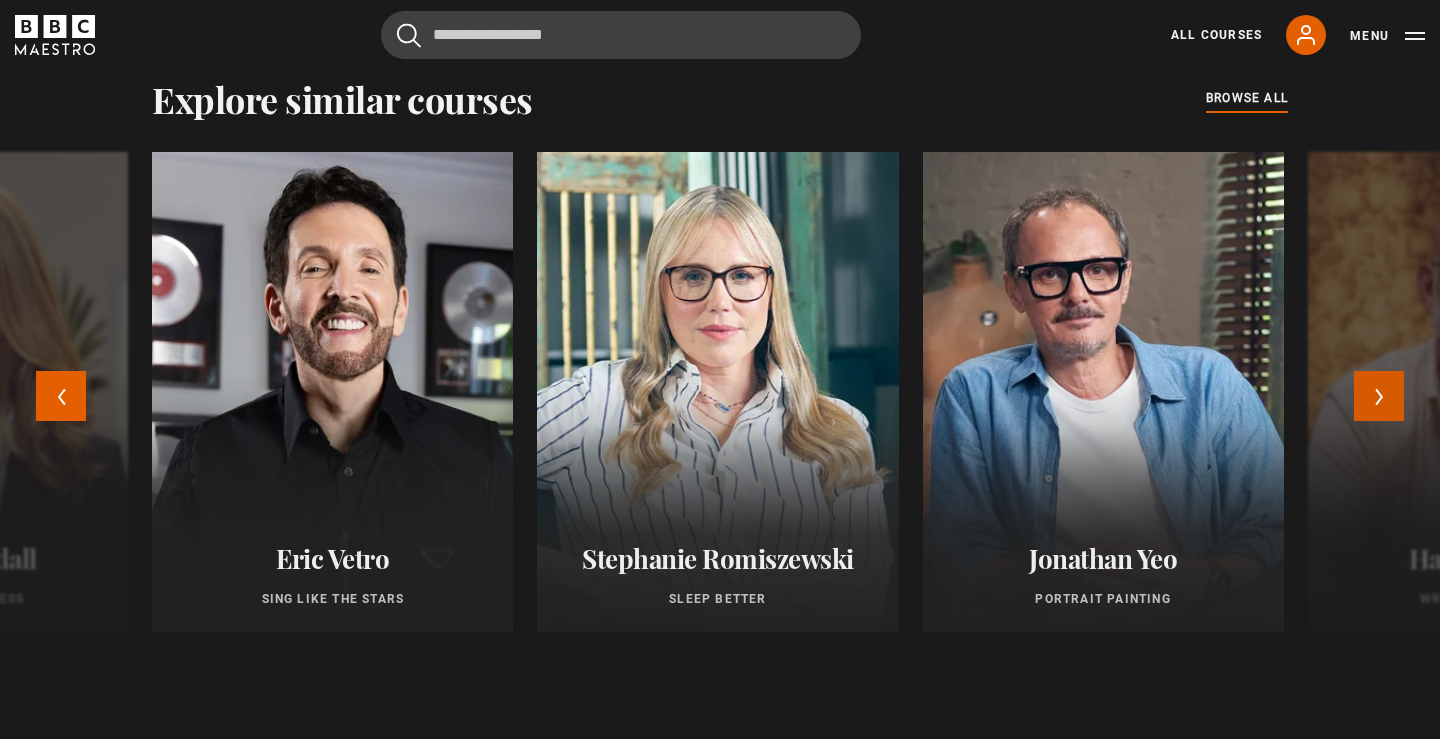 click on "Next" at bounding box center (1379, 396) 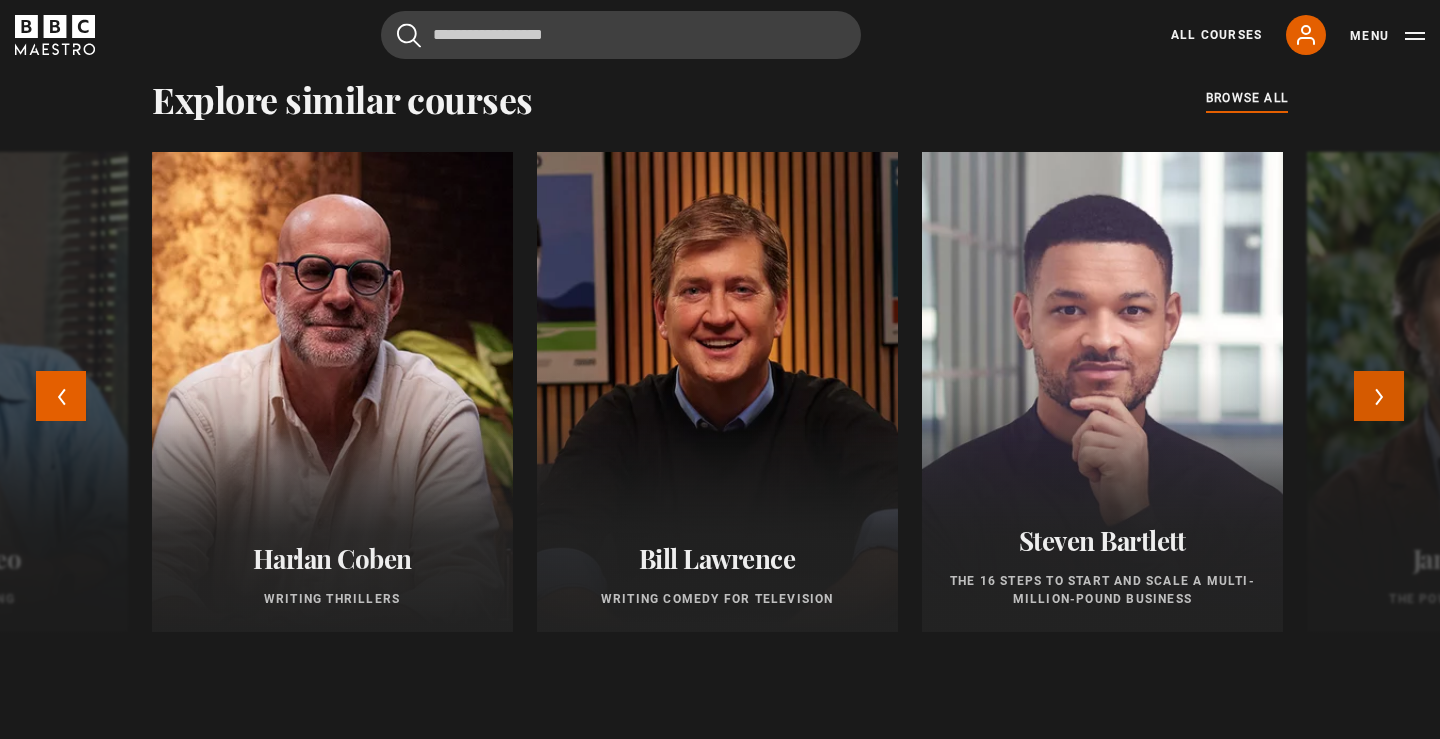 click on "Next" at bounding box center (1379, 396) 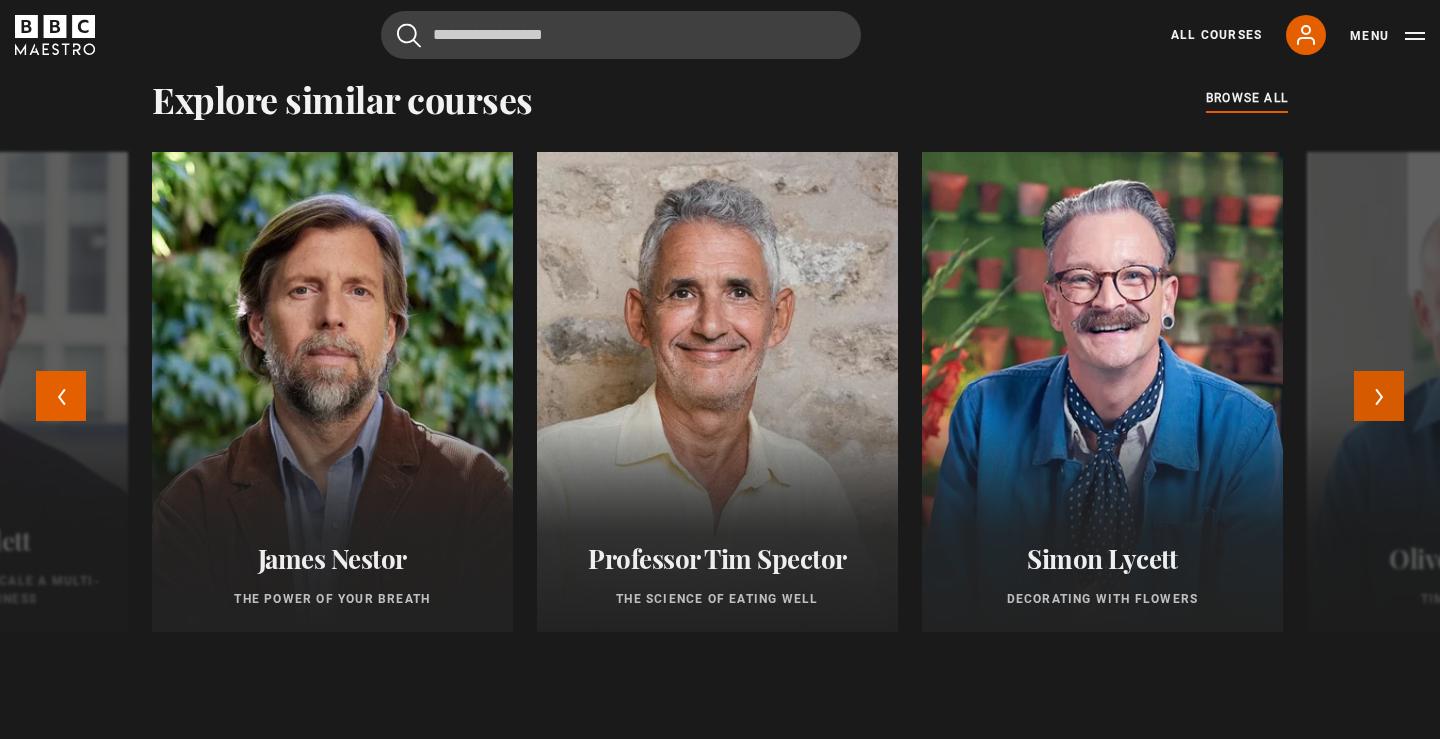 click on "Next" at bounding box center [1379, 396] 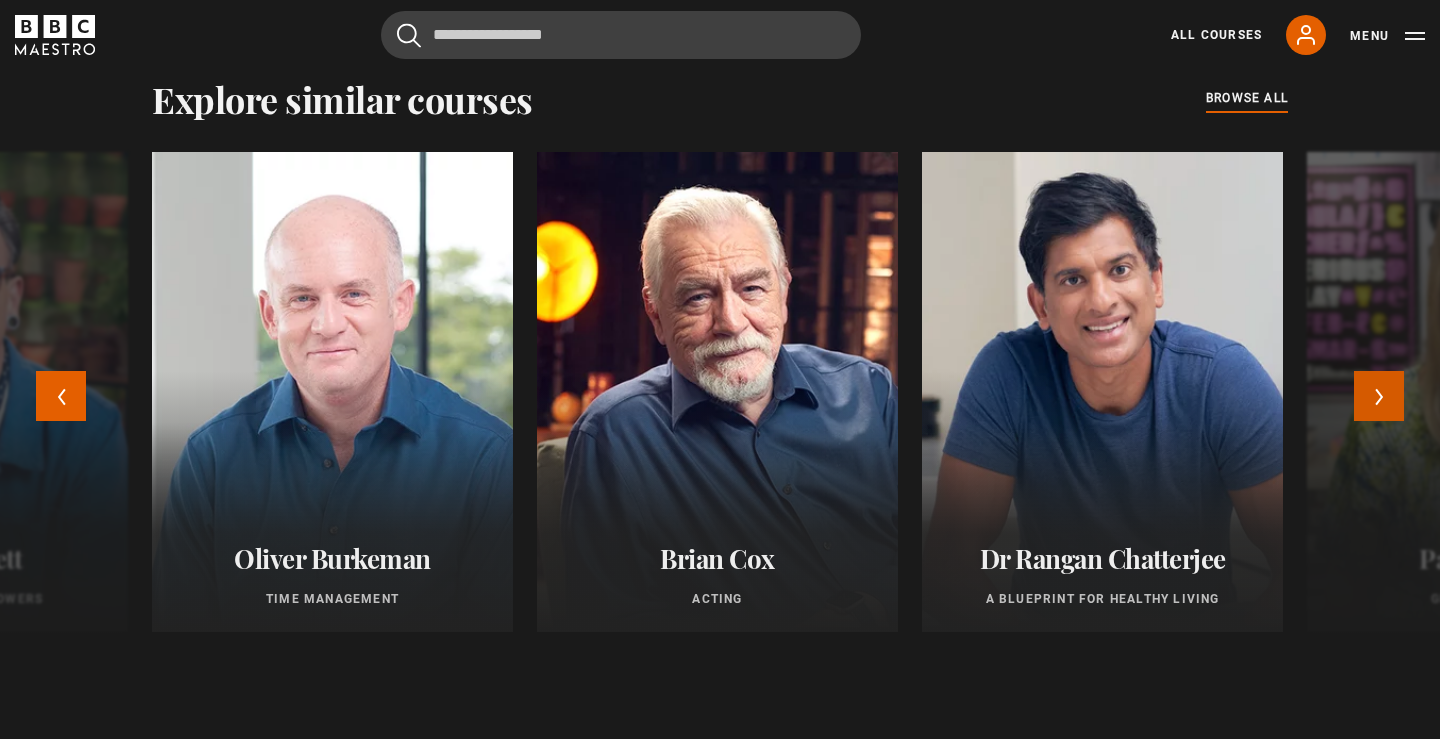 click on "Next" at bounding box center [1379, 396] 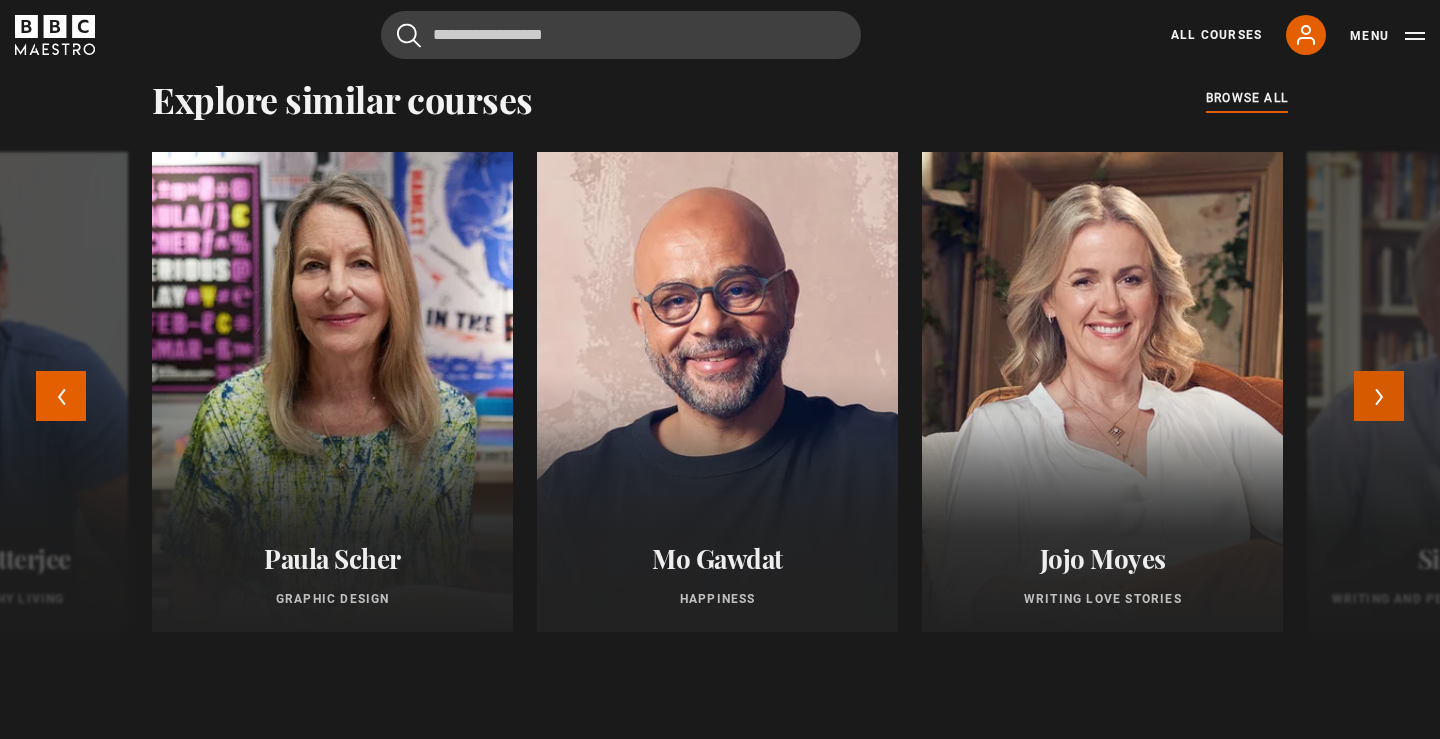 click on "Next" at bounding box center (1379, 396) 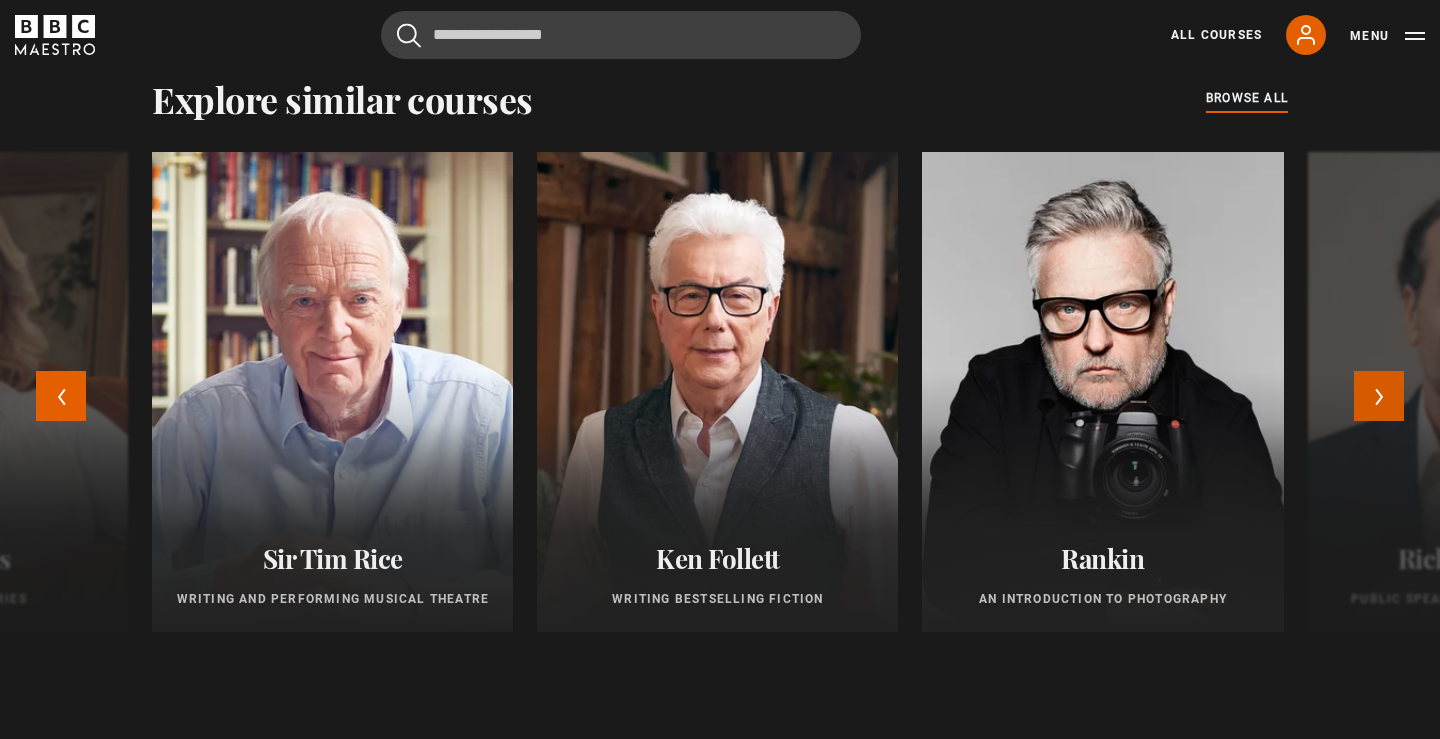 click on "Next" at bounding box center [1379, 396] 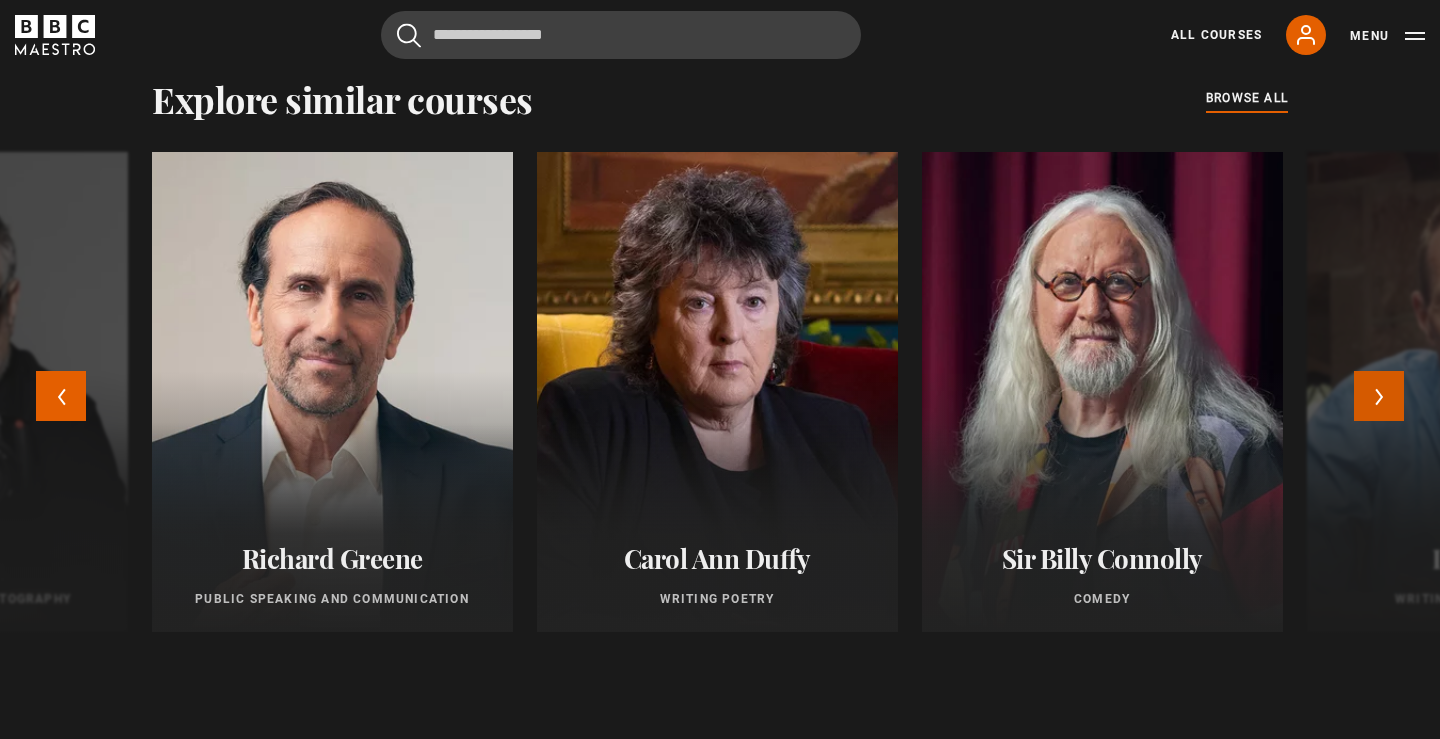 click on "Next" at bounding box center (1379, 396) 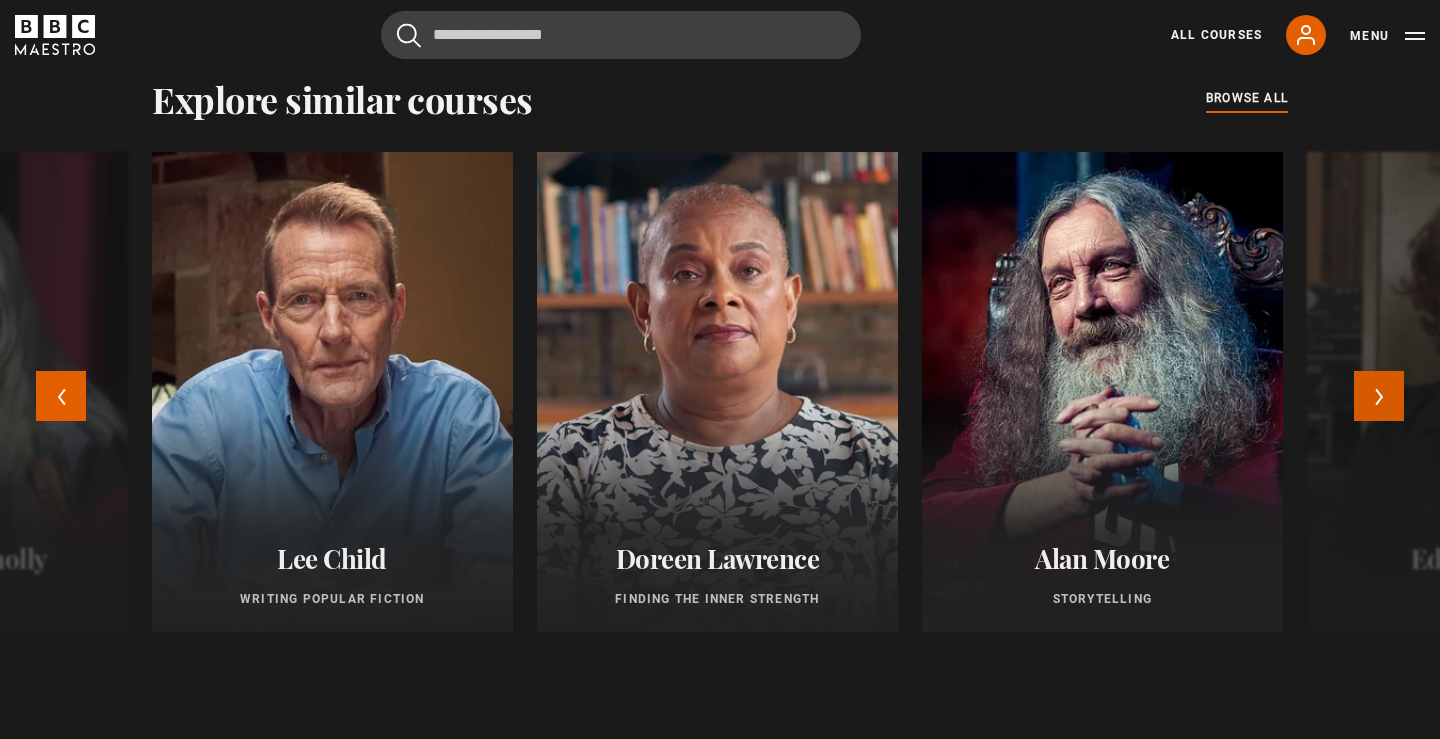 click on "Next" at bounding box center [1379, 396] 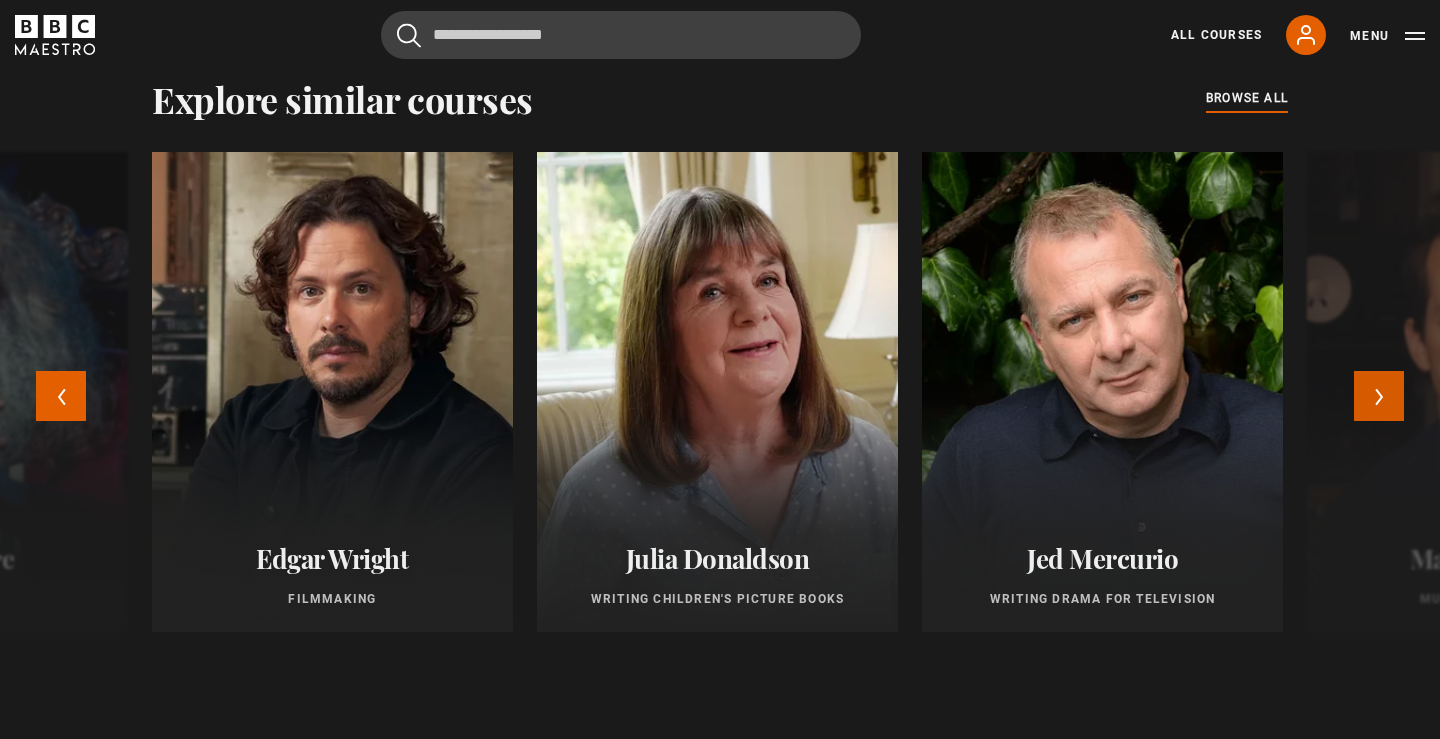 click on "Next" at bounding box center (1379, 396) 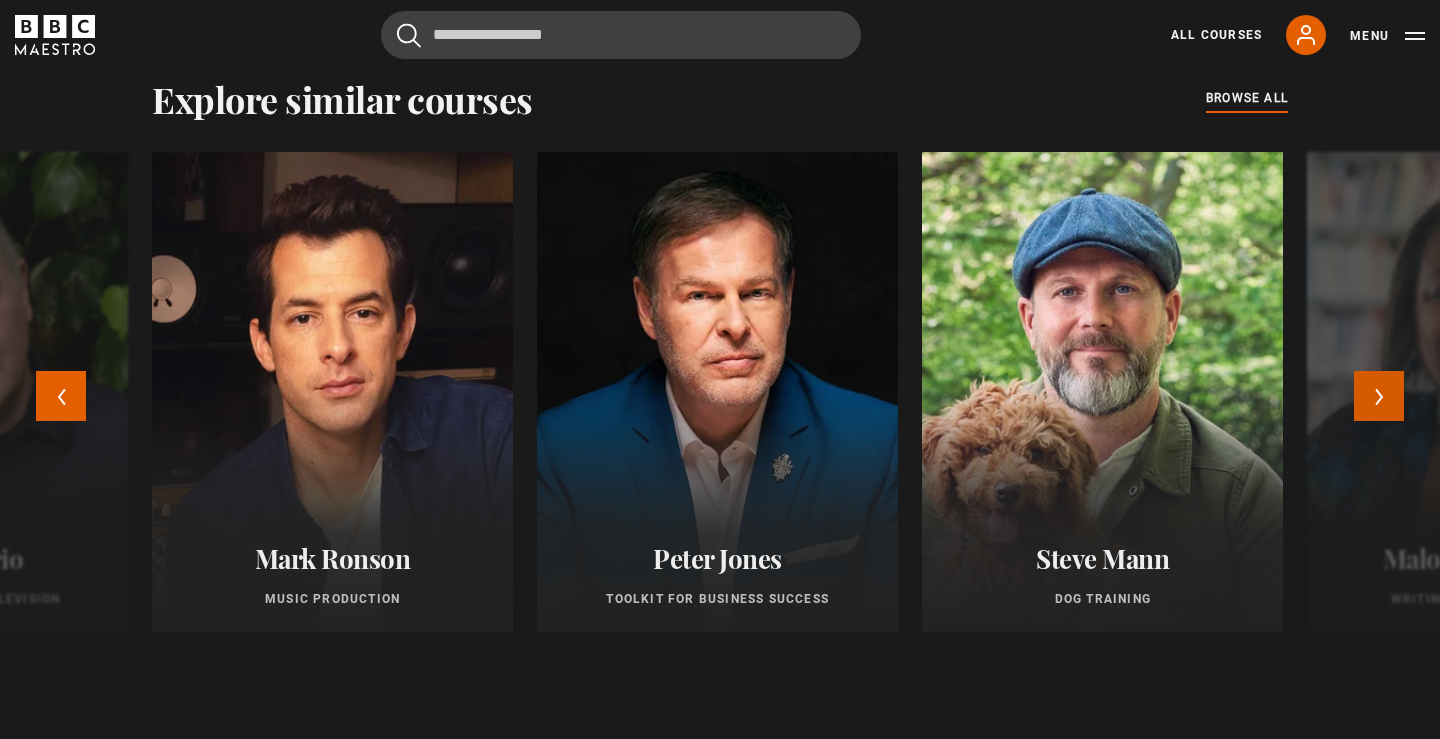 click on "Next" at bounding box center [1379, 396] 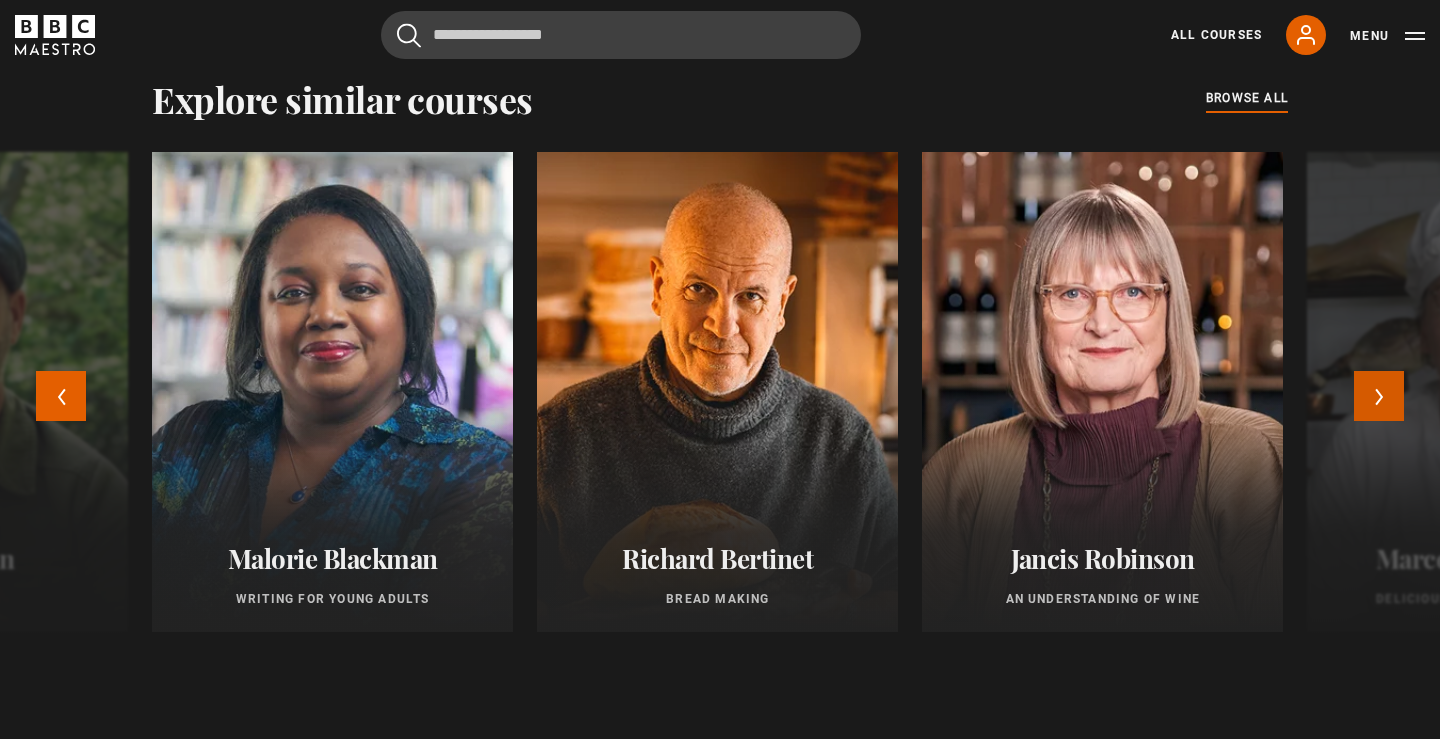 click on "Next" at bounding box center (1379, 396) 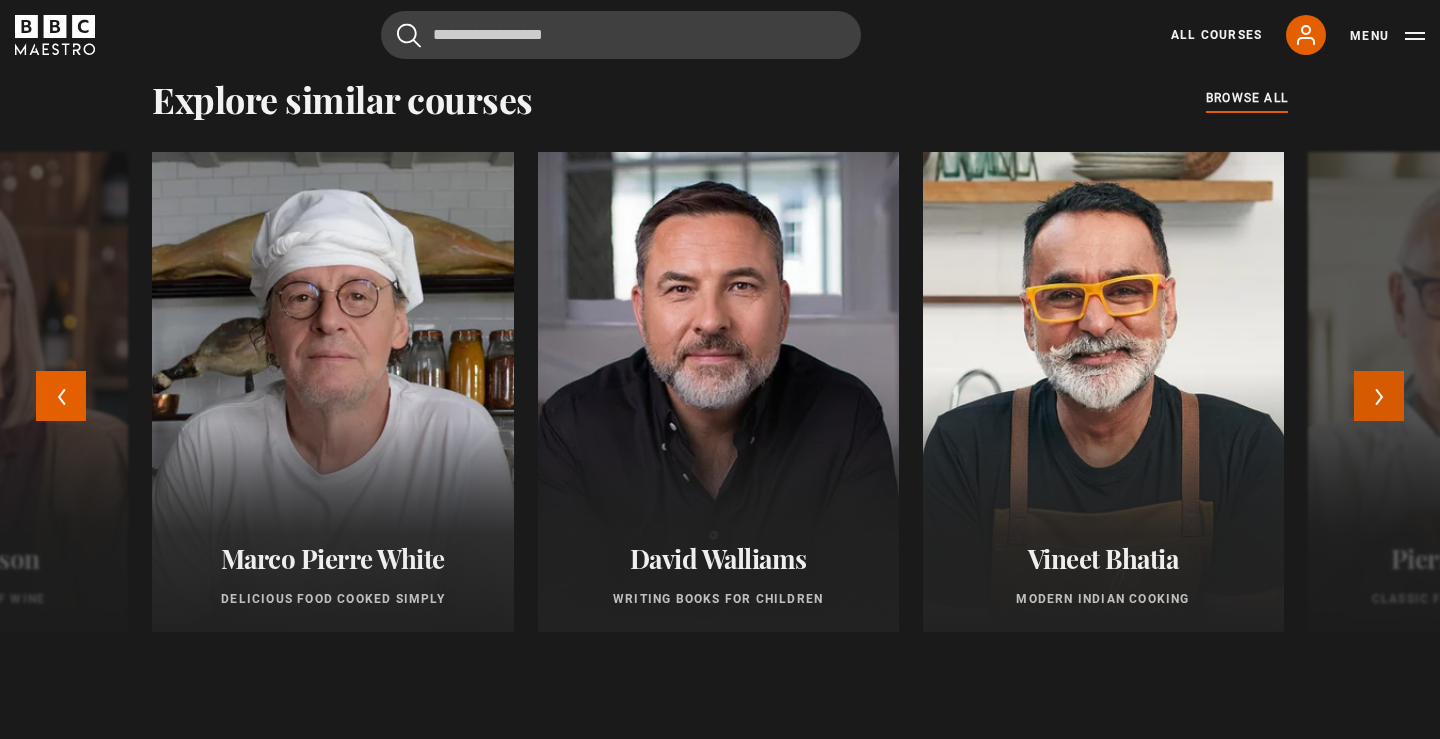 click on "Next" at bounding box center [1379, 396] 